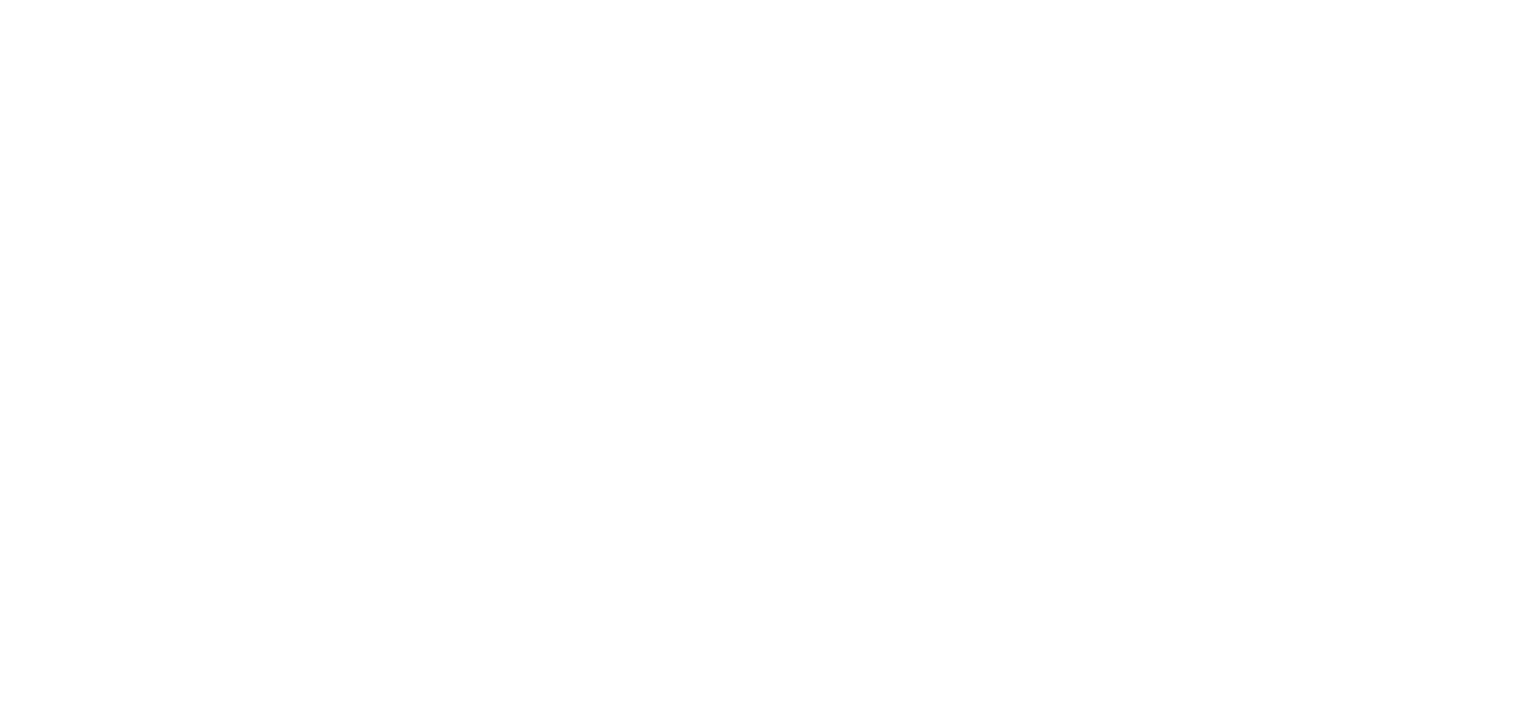 scroll, scrollTop: 0, scrollLeft: 0, axis: both 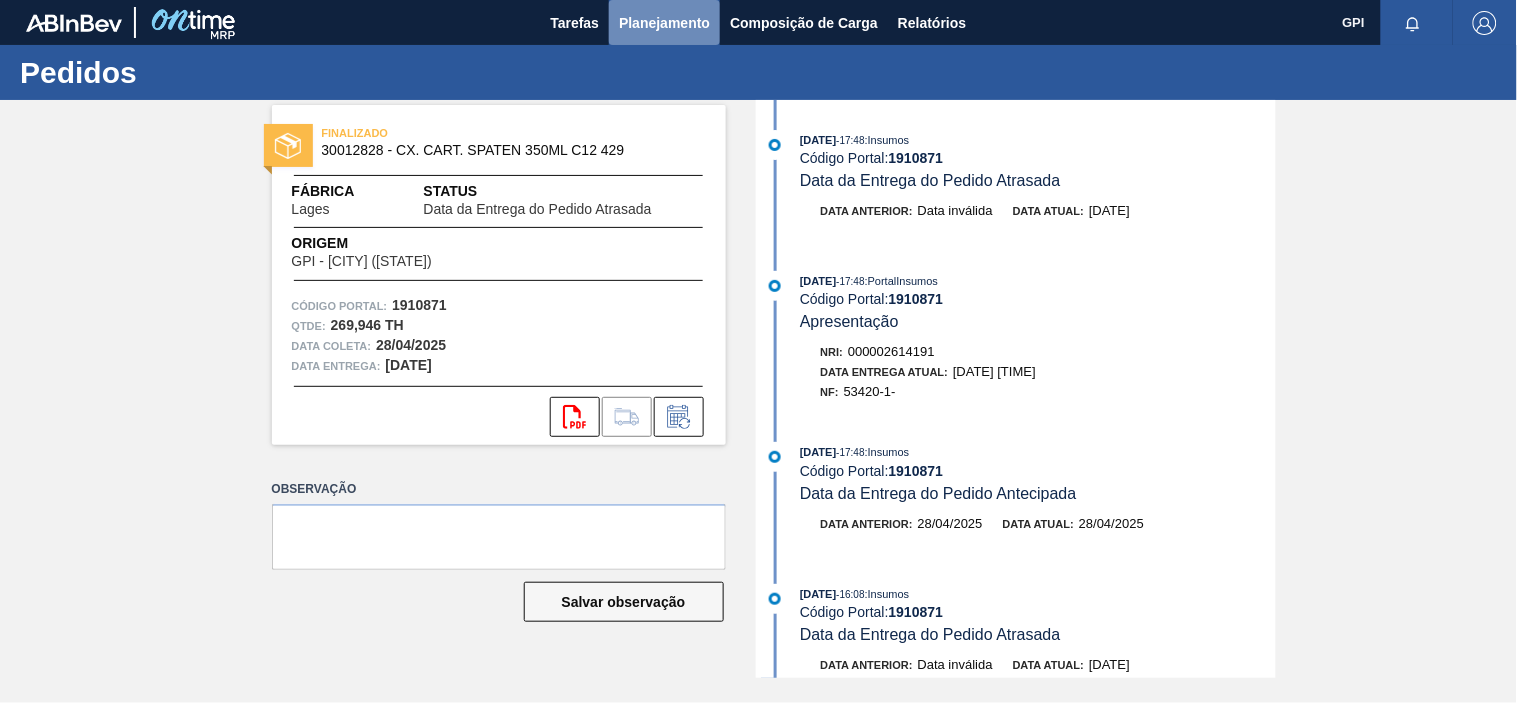 click on "Planejamento" at bounding box center (664, 23) 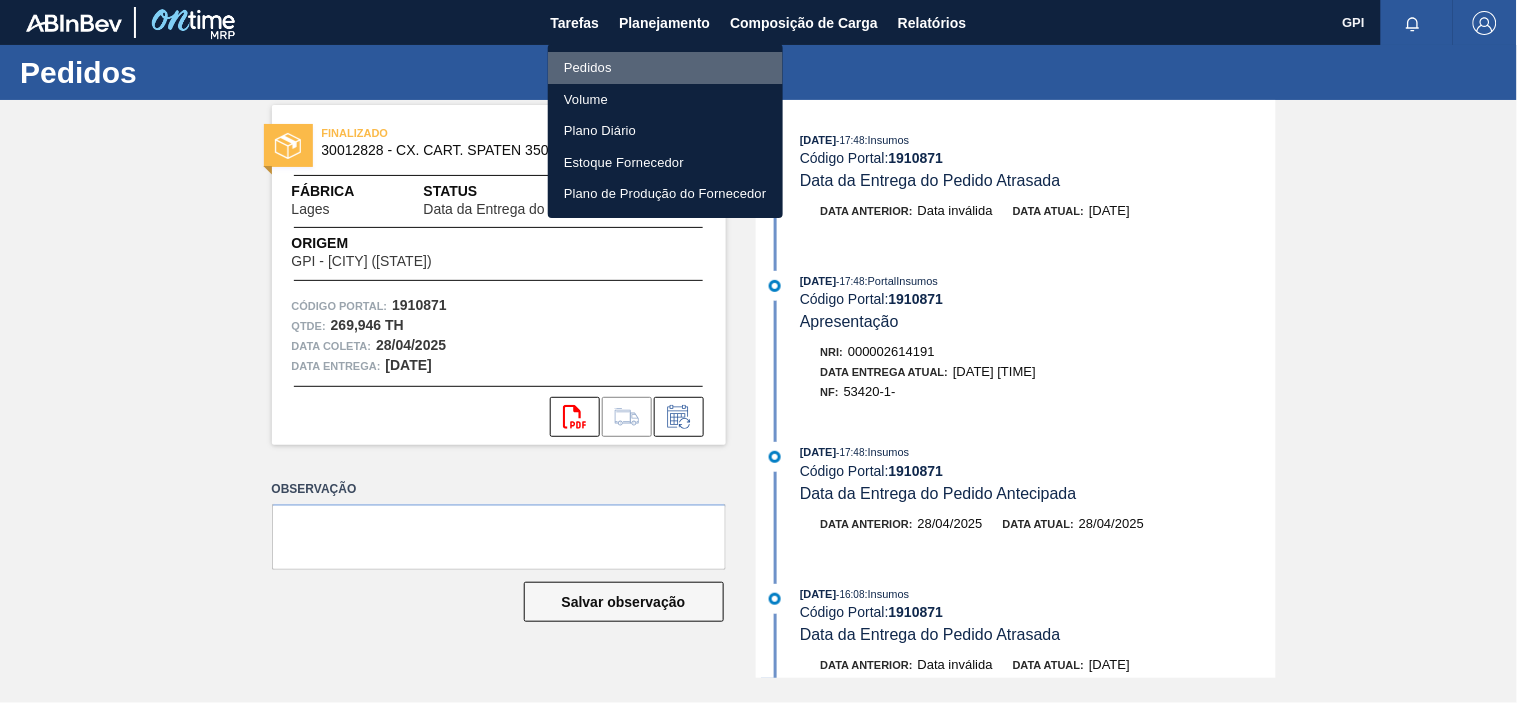 click on "Pedidos" at bounding box center [665, 68] 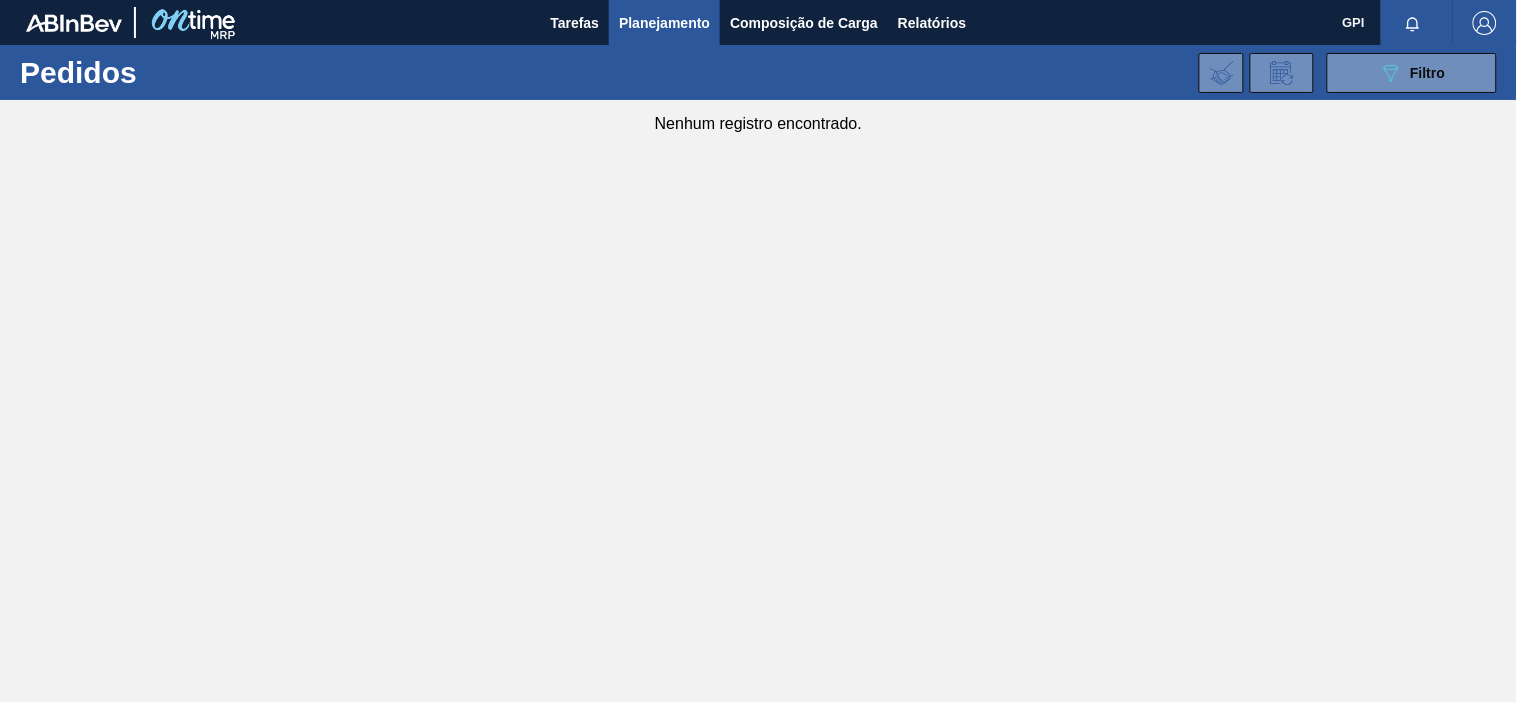 type 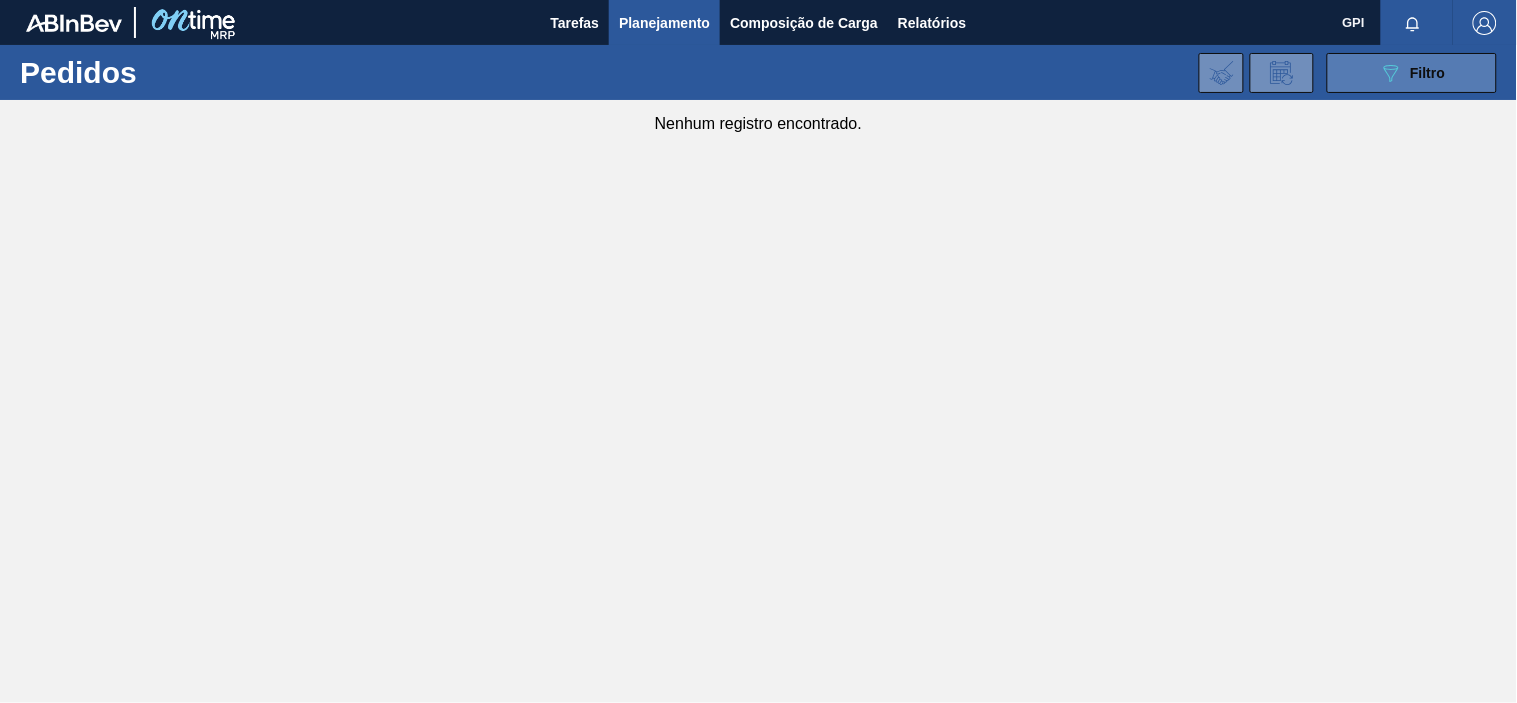 click on "089F7B8B-B2A5-4AFE-B5C0-19BA573D28AC Filtro" at bounding box center [1412, 73] 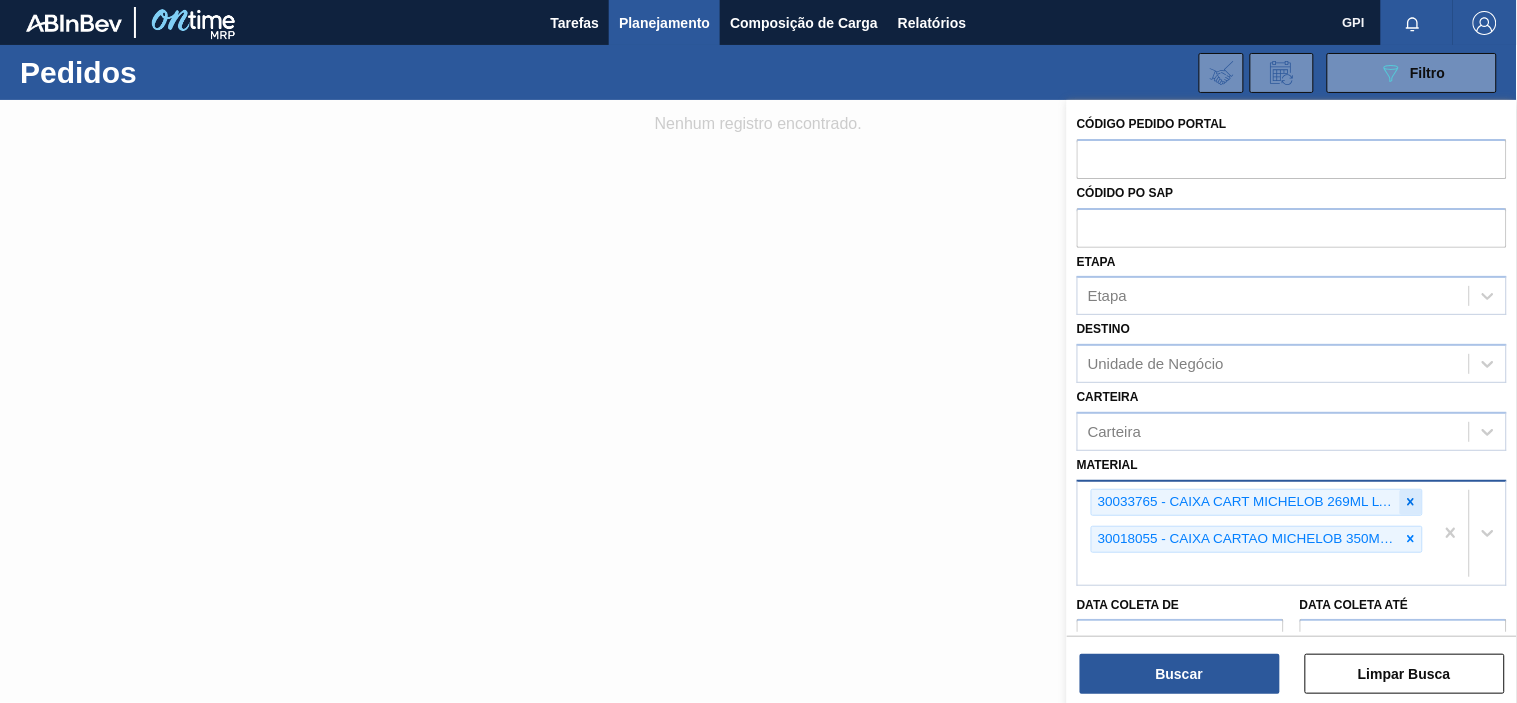 click 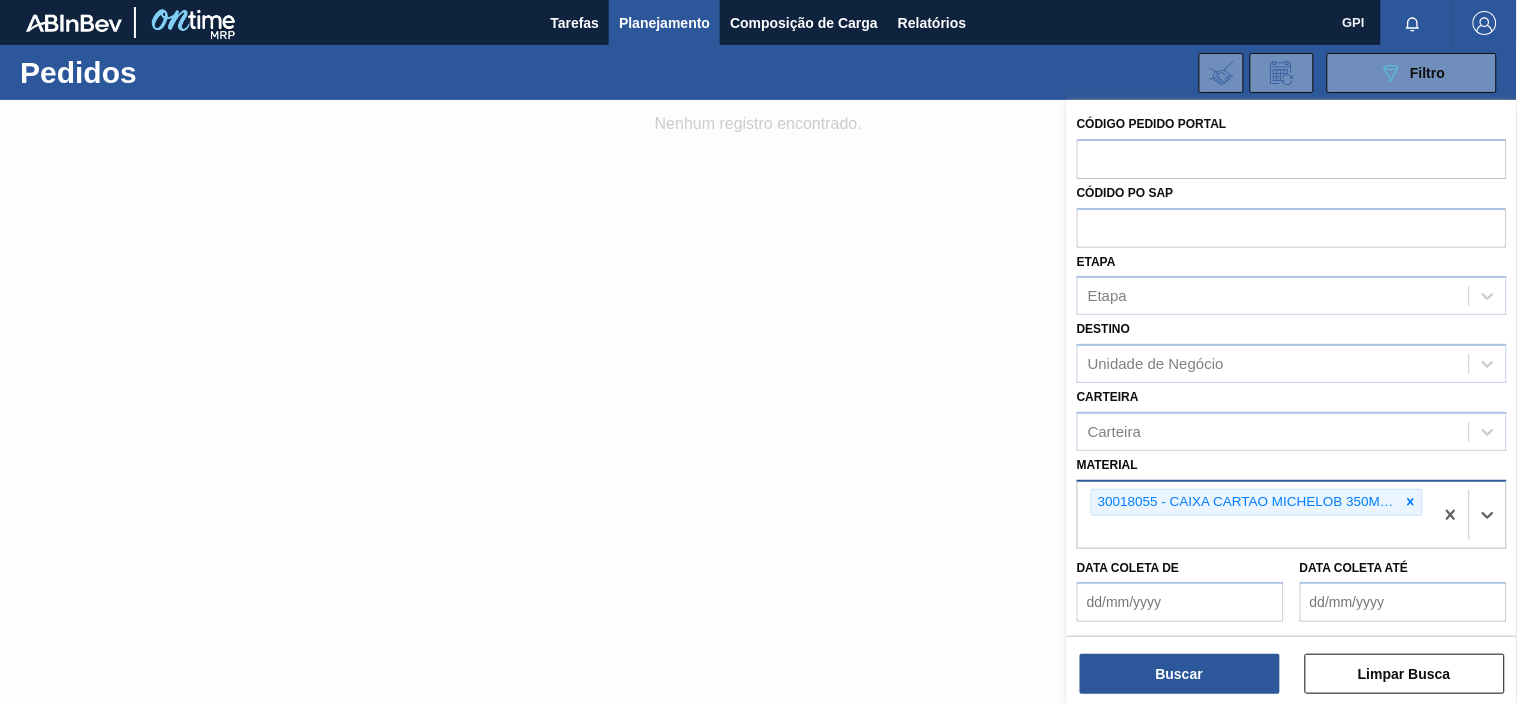 click on "Material option 30033765 - CAIXA CART MICHELOB 269ML LT PY WR, deselected.   Select is focused ,type to refine list, press Down to open the menu,  press left to focus selected values 30018055 - CAIXA CARTAO MICHELOB 350ML C8 EXP PY" at bounding box center (1292, 500) 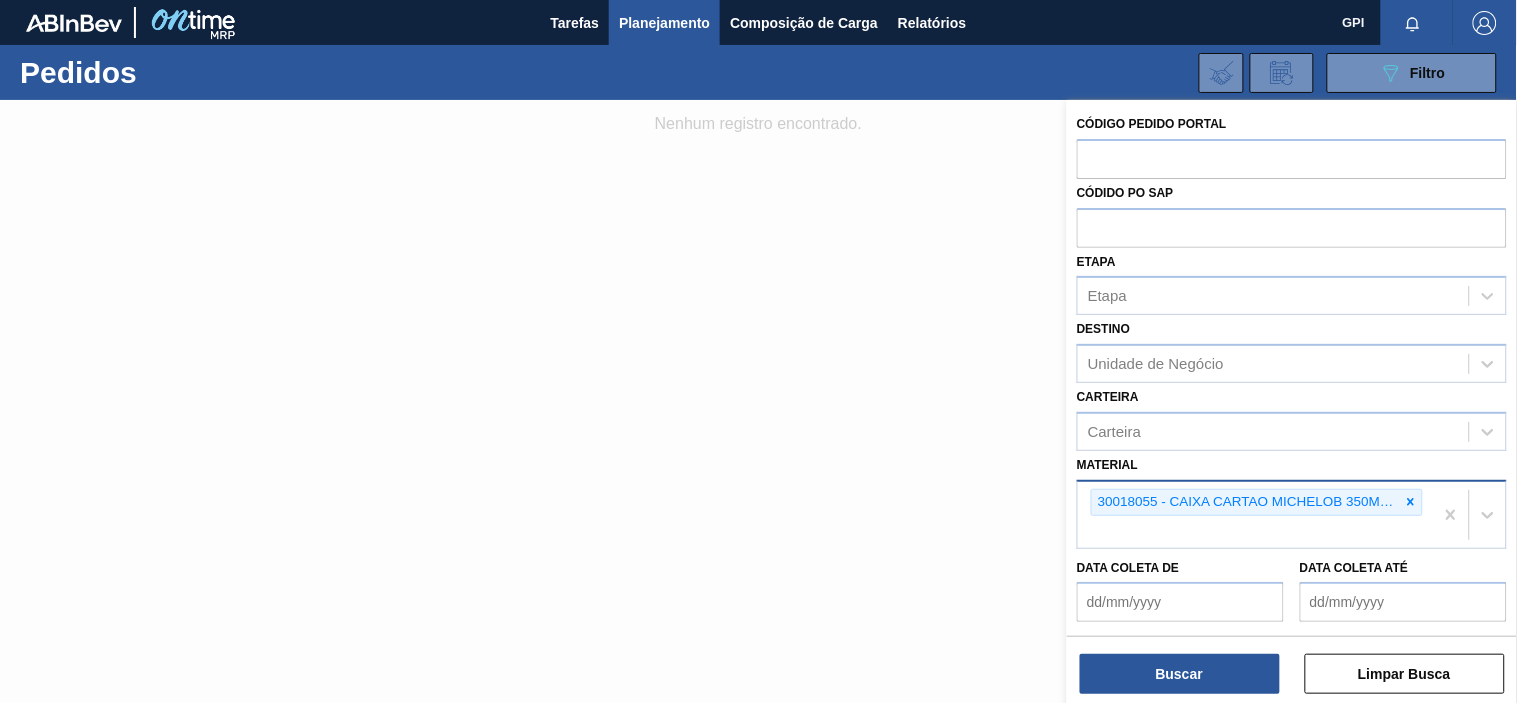 click at bounding box center [1411, 502] 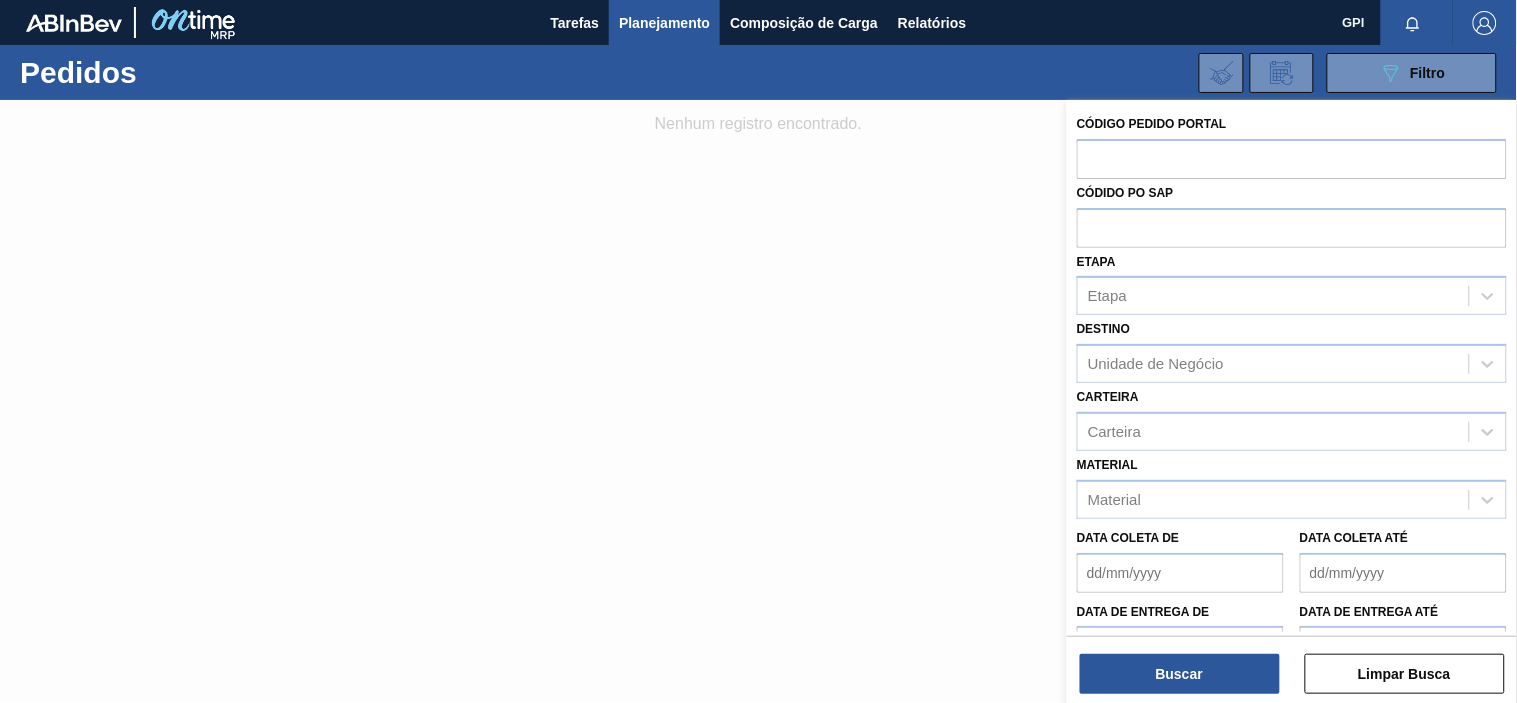 click on "Código Pedido Portal" at bounding box center [1292, 144] 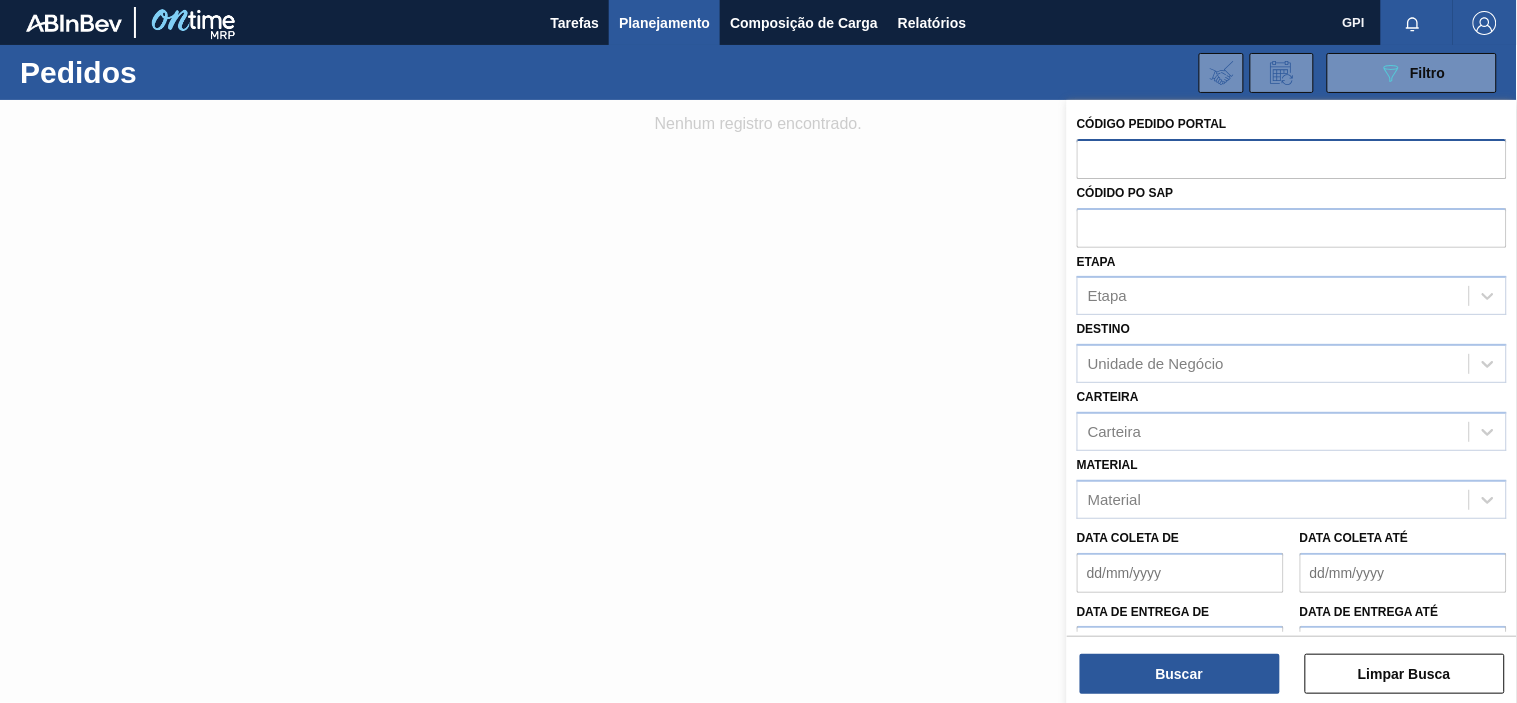 click at bounding box center [1292, 158] 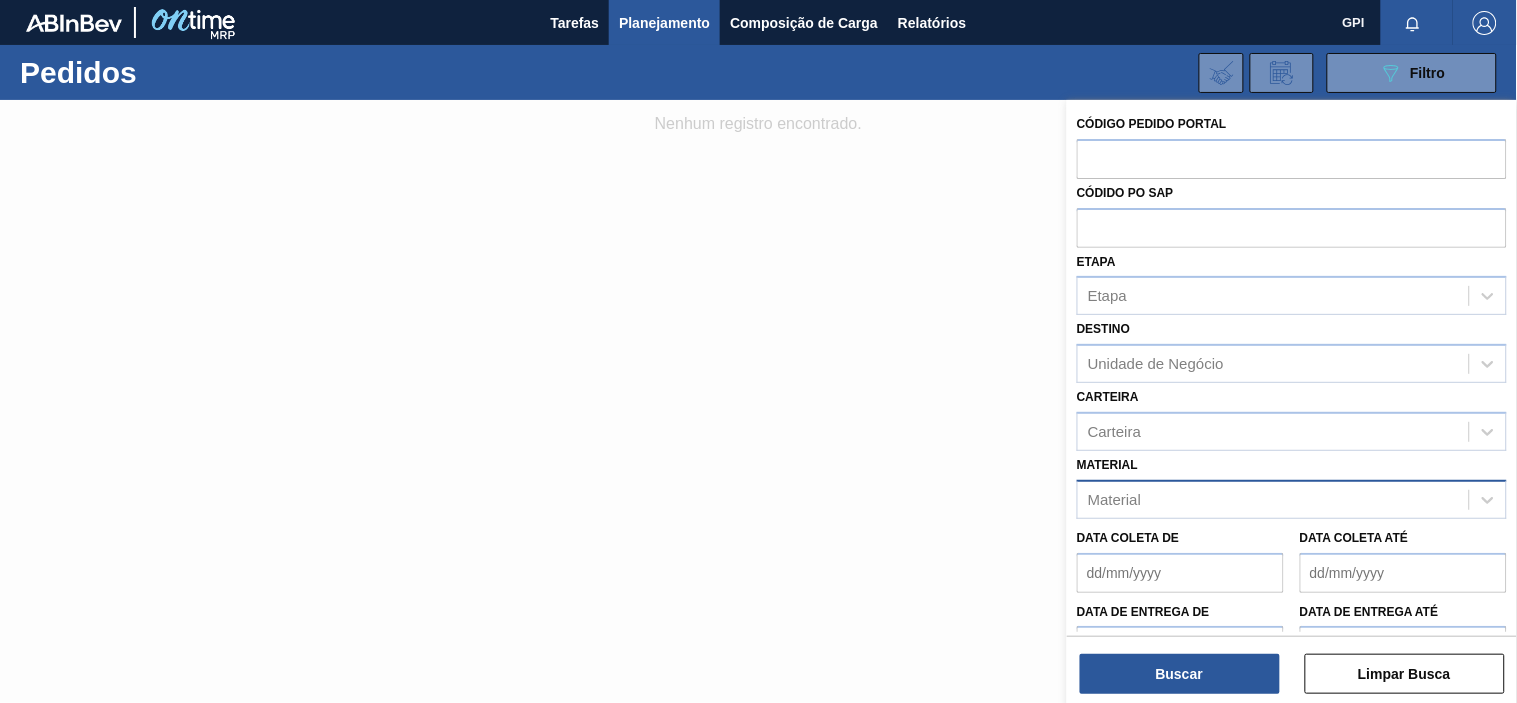 paste on "1941176" 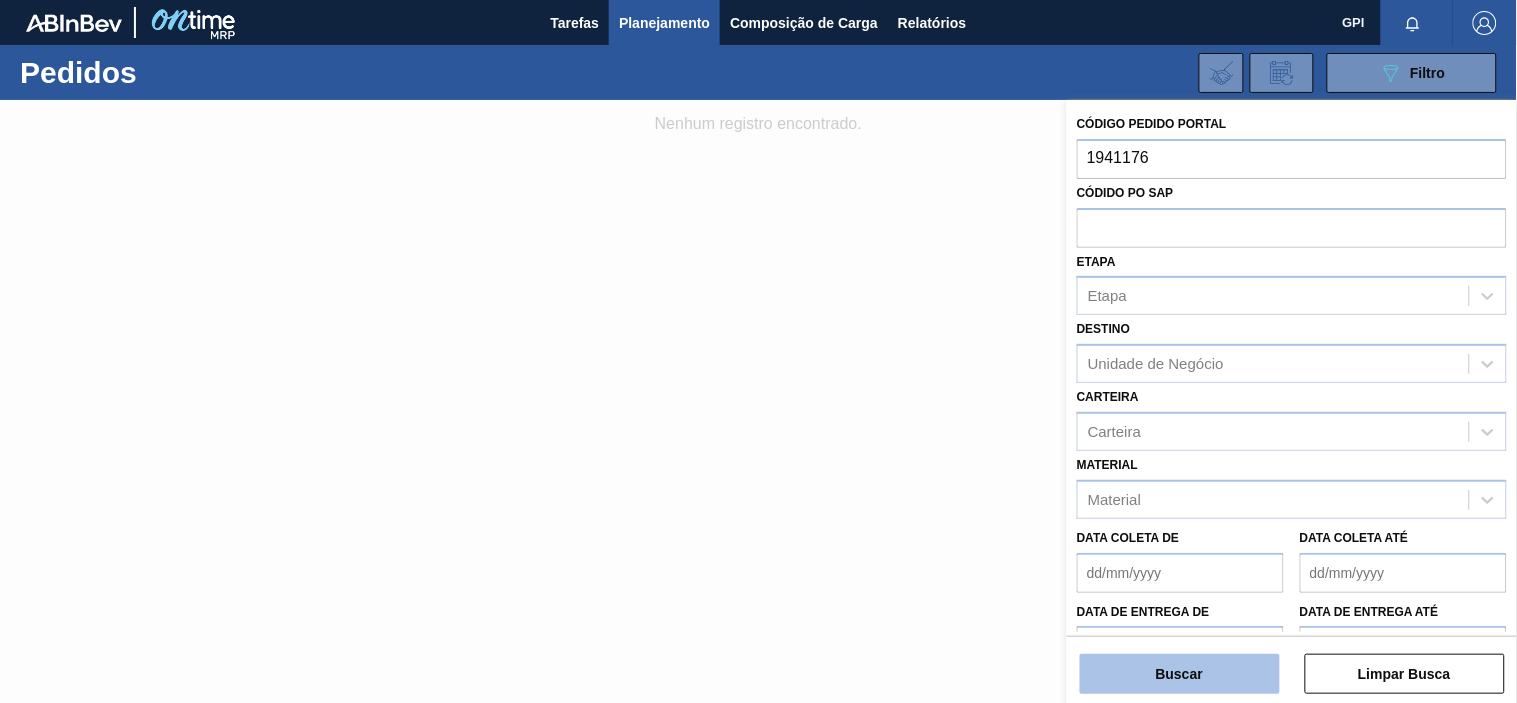 type on "1941176" 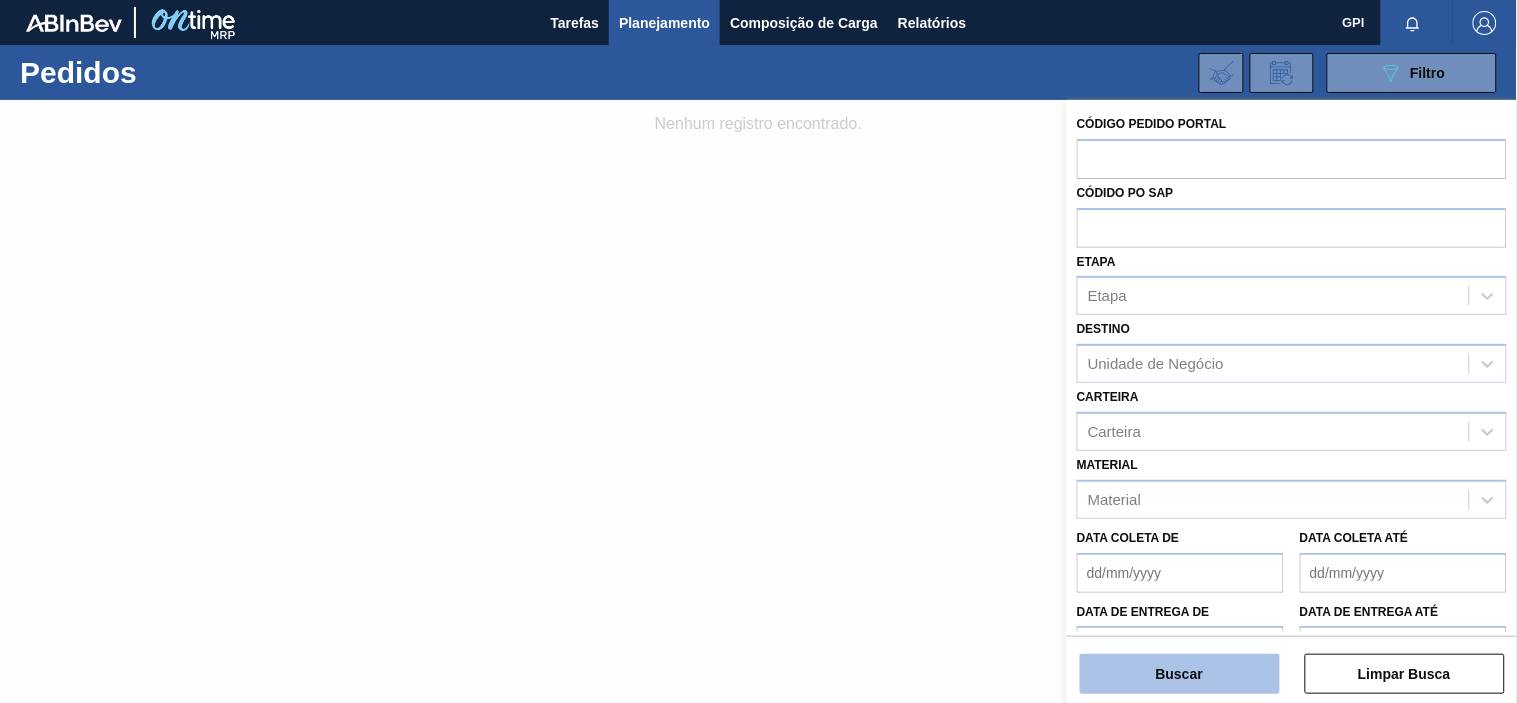 click on "Buscar" at bounding box center (1180, 674) 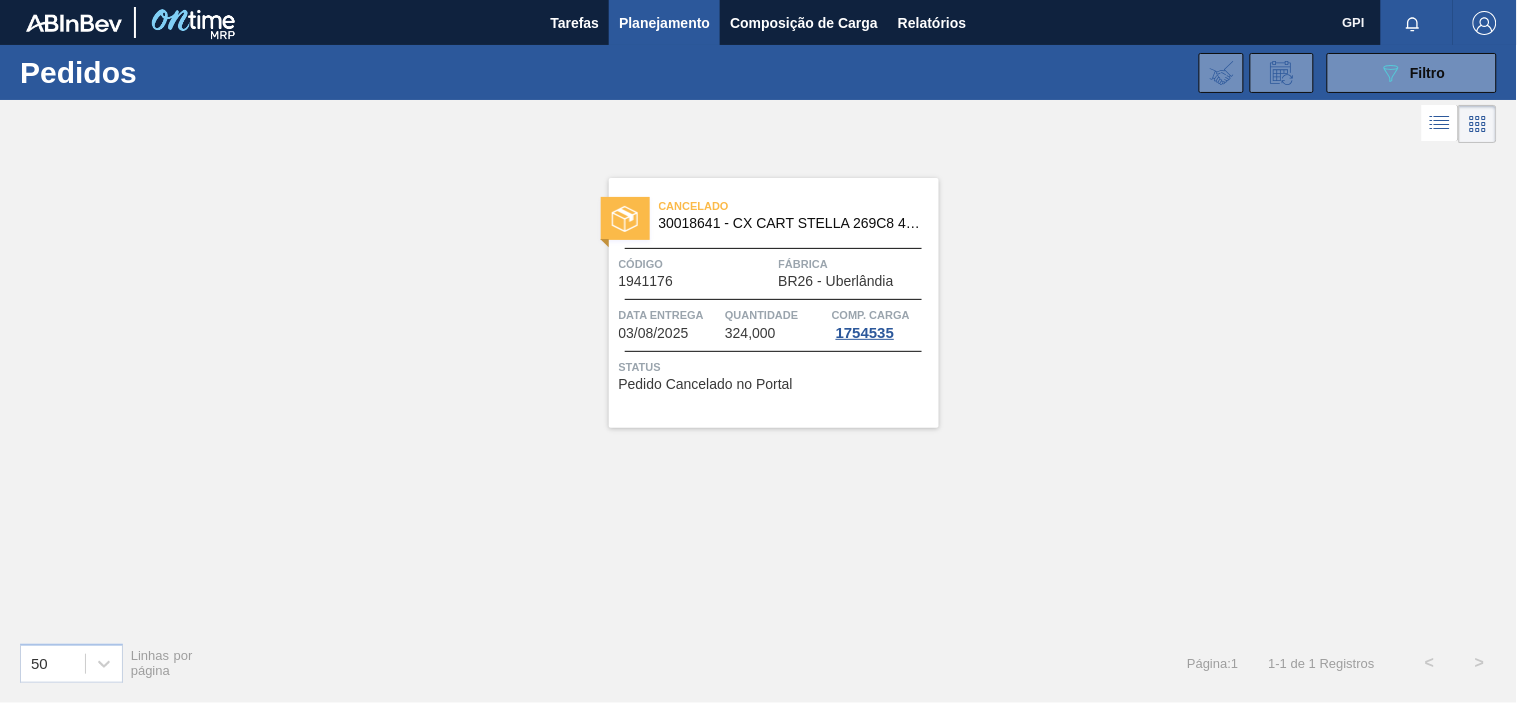 click on "Código" at bounding box center [696, 264] 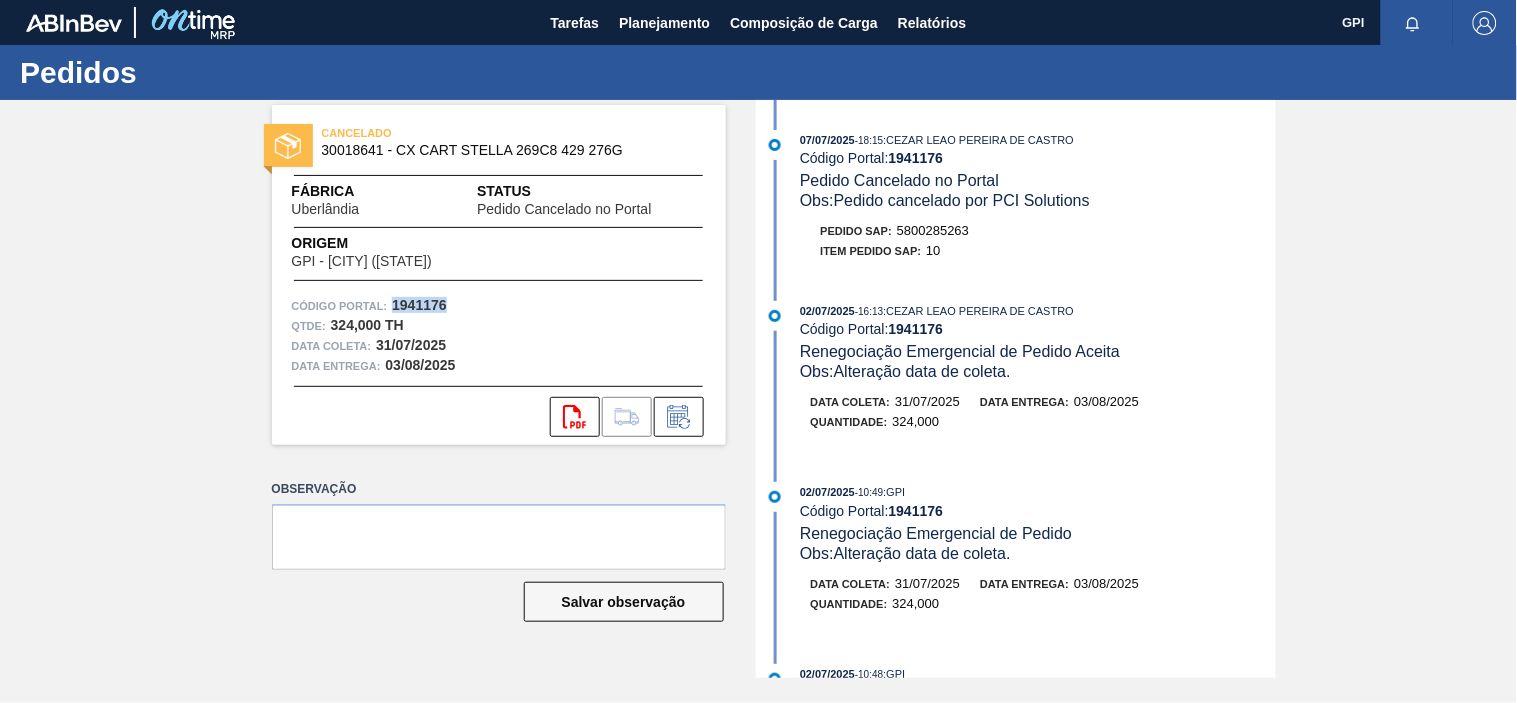drag, startPoint x: 455, startPoint y: 303, endPoint x: 395, endPoint y: 310, distance: 60.40695 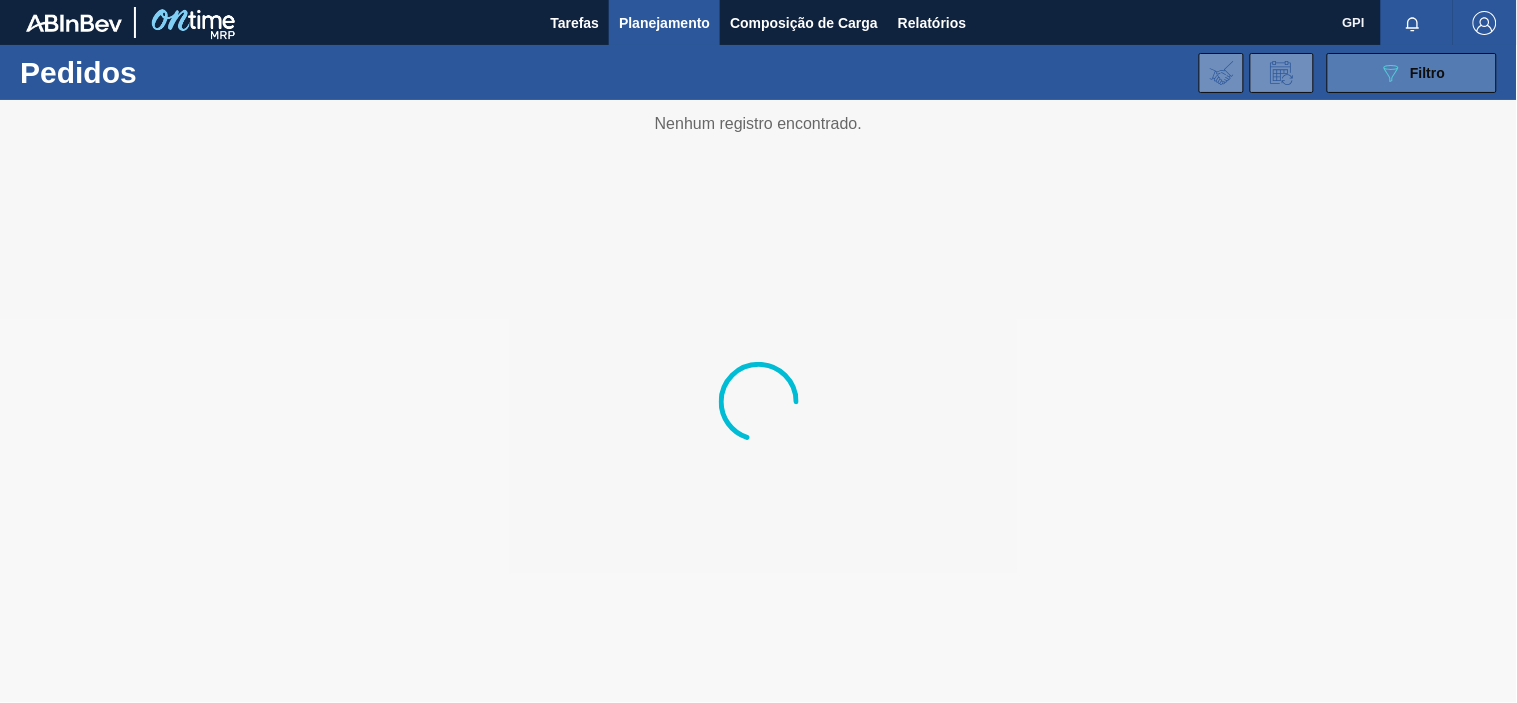 click on "089F7B8B-B2A5-4AFE-B5C0-19BA573D28AC" 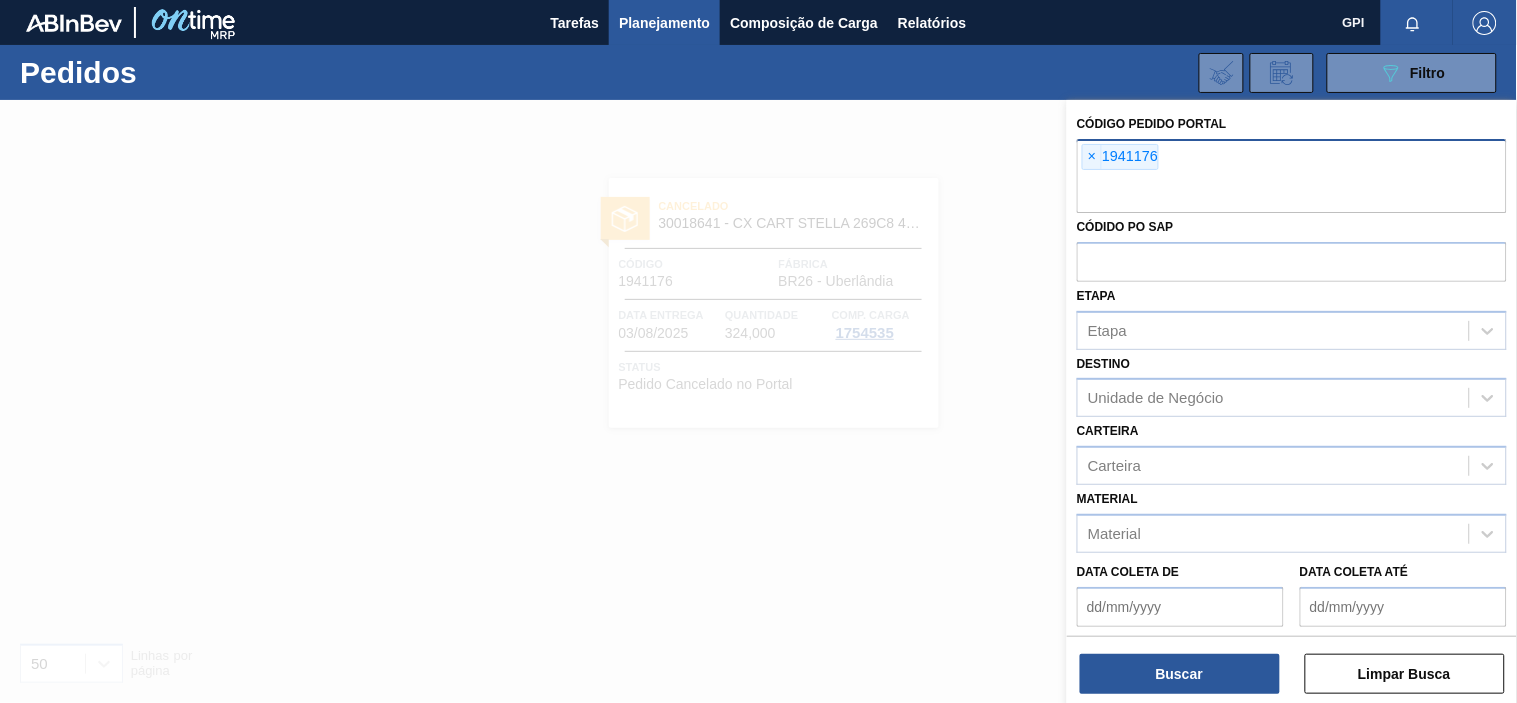 click on "×  1941176" at bounding box center (1120, 157) 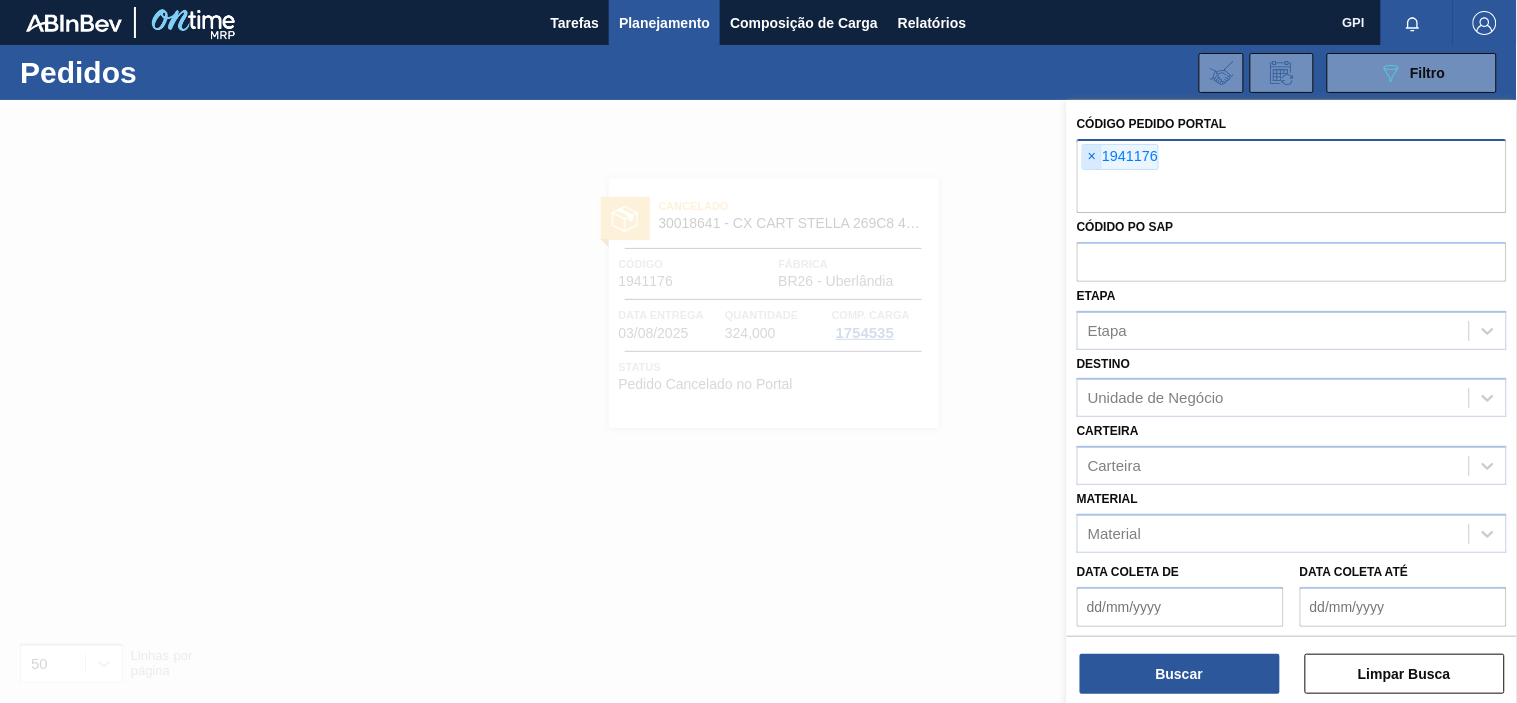 click on "×" at bounding box center (1092, 157) 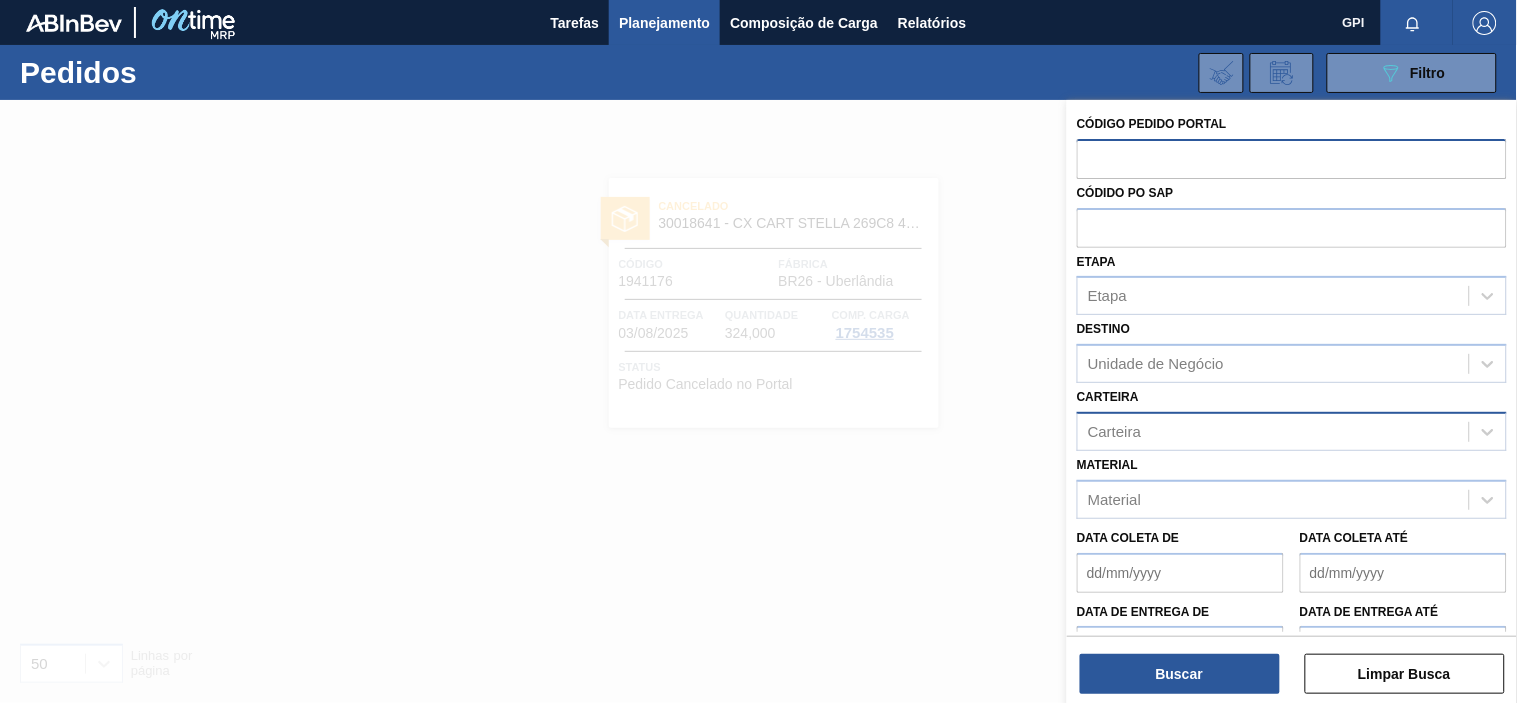 paste on "1994325" 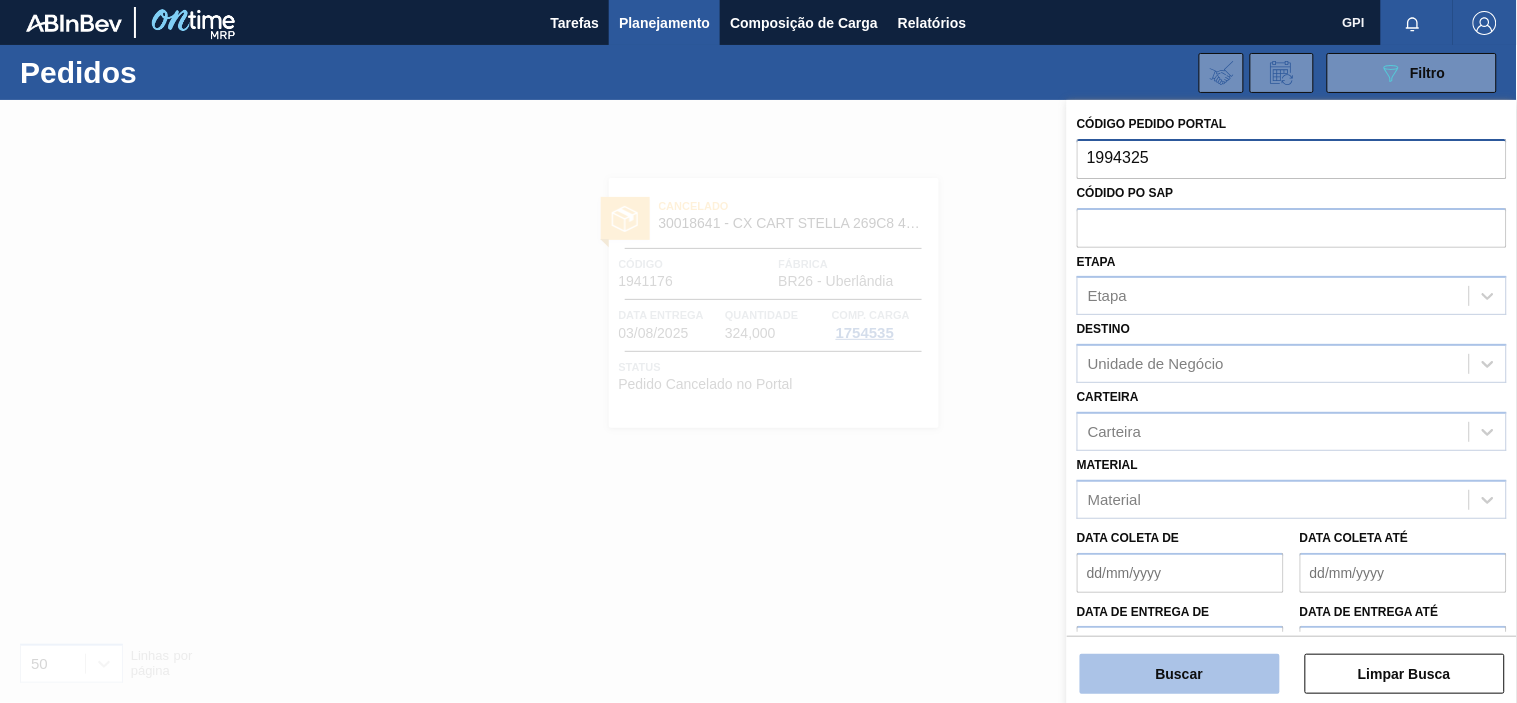 type on "1994325" 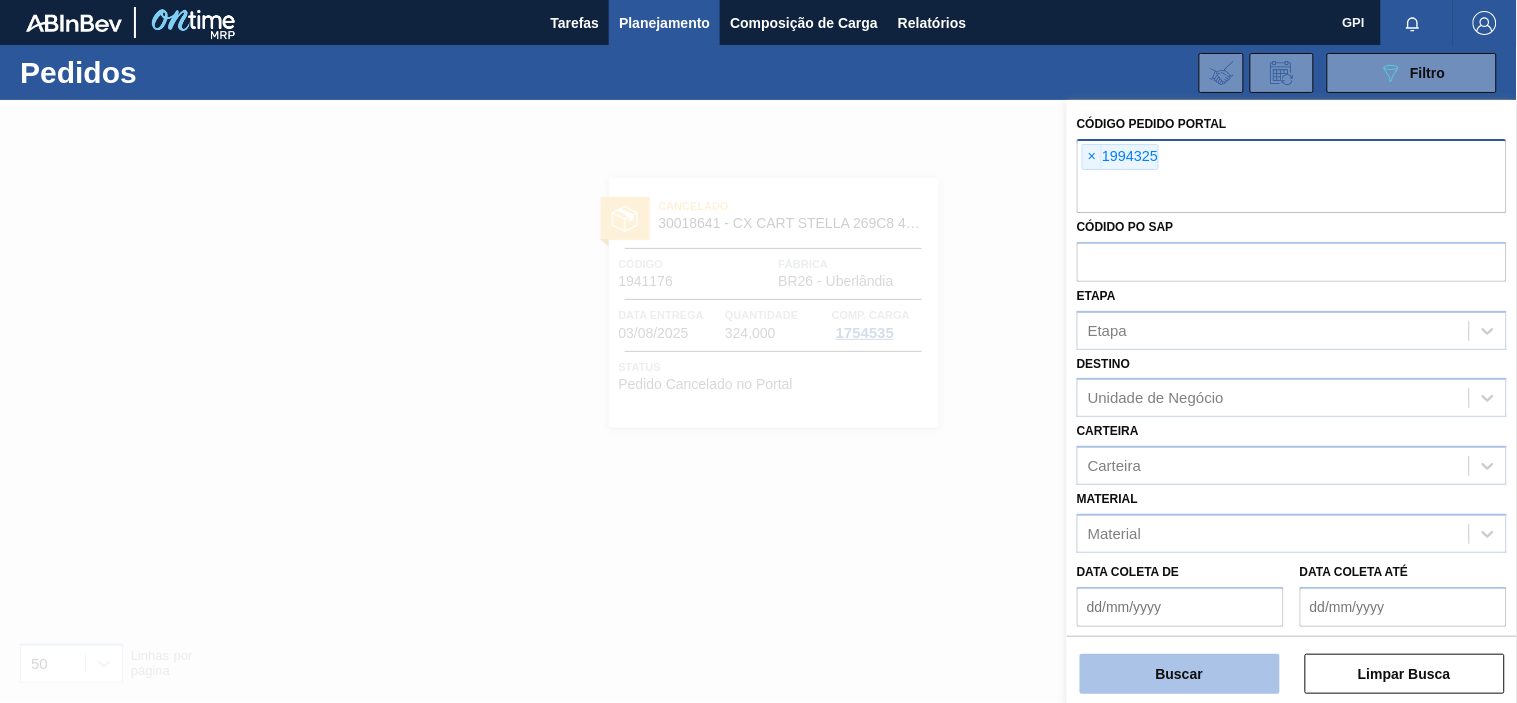 click on "Buscar" at bounding box center [1180, 674] 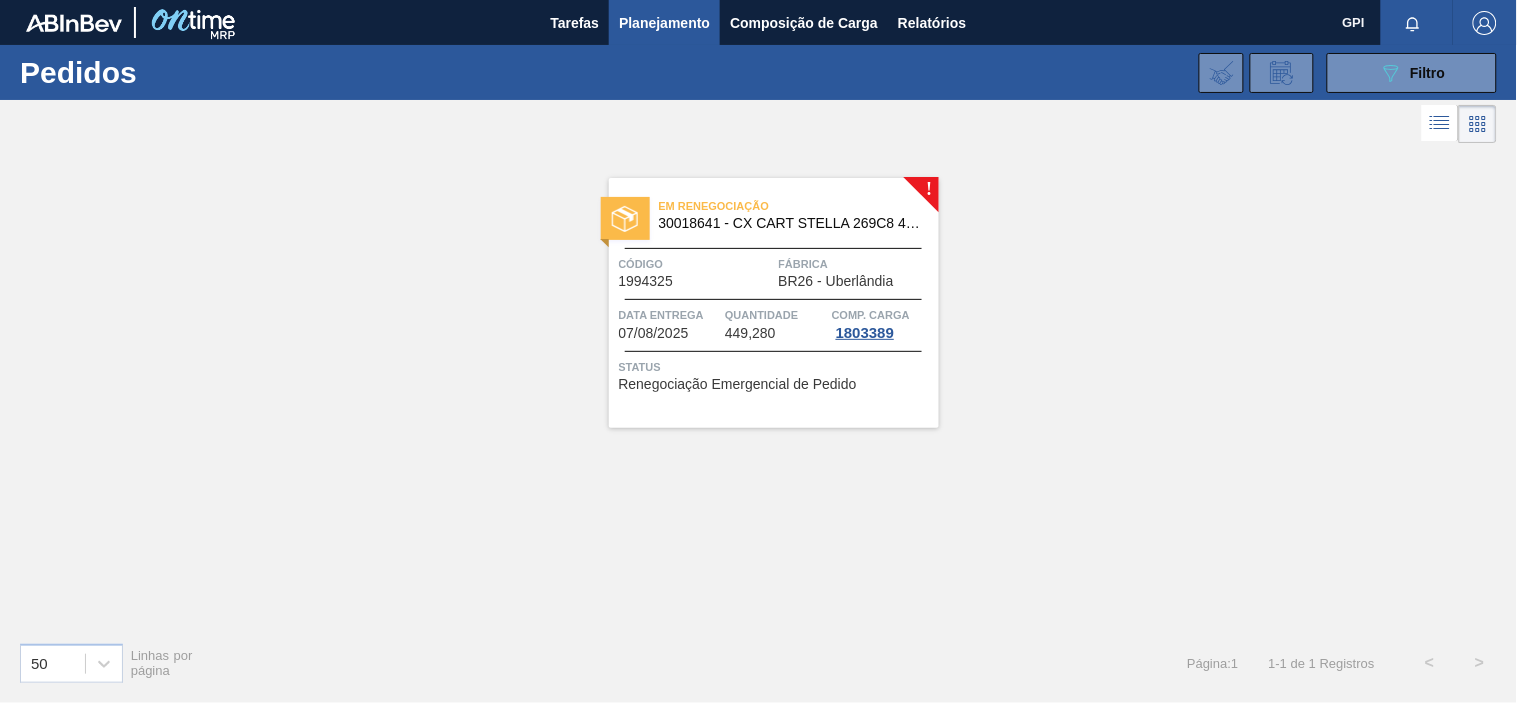 click on "Em renegociação 30018641 - CX CART STELLA 269C8 429 276G Código 1994325 Fábrica BR26 - Uberlândia Data entrega 07/08/2025 Quantidade 449,280 Comp. Carga 1803389 Status Renegociação Emergencial de Pedido" at bounding box center [774, 303] 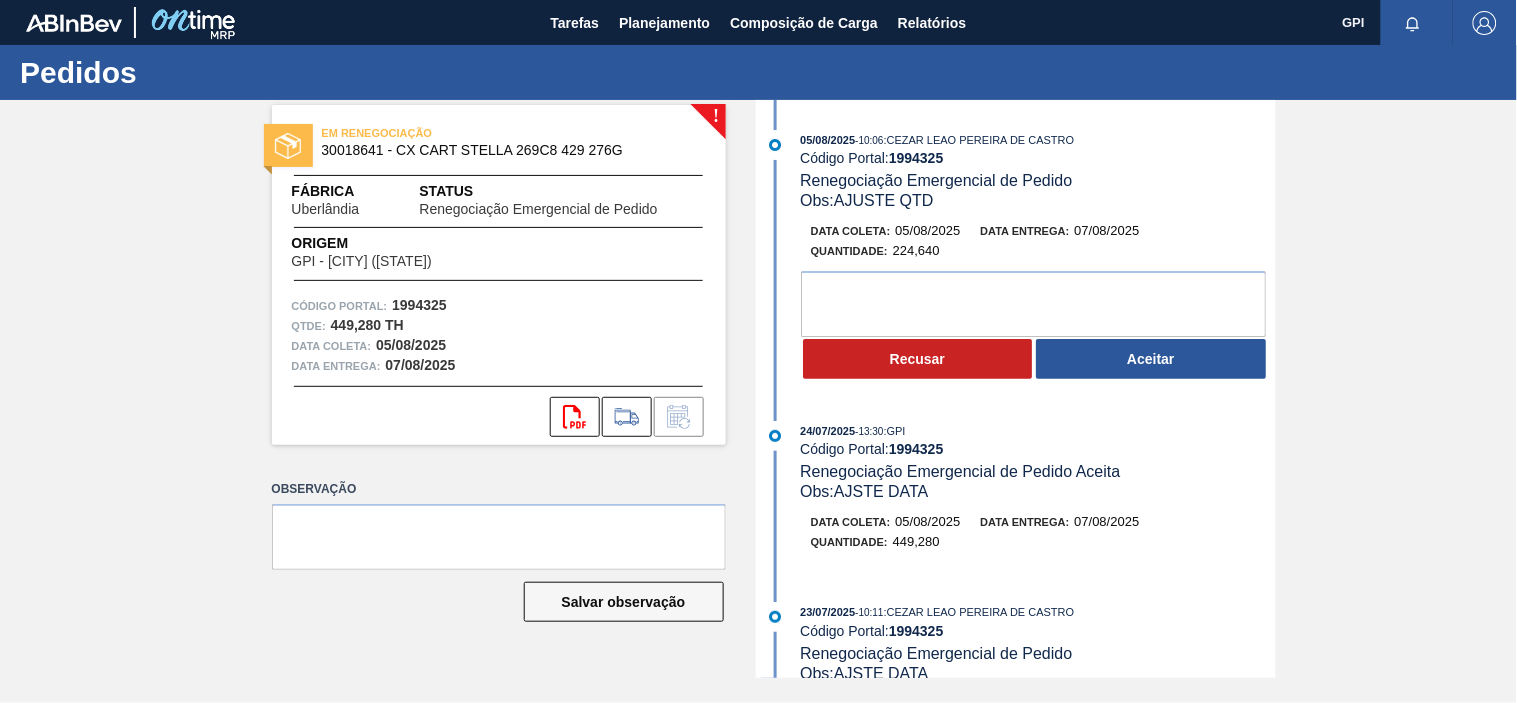 click on "1994325" at bounding box center (419, 305) 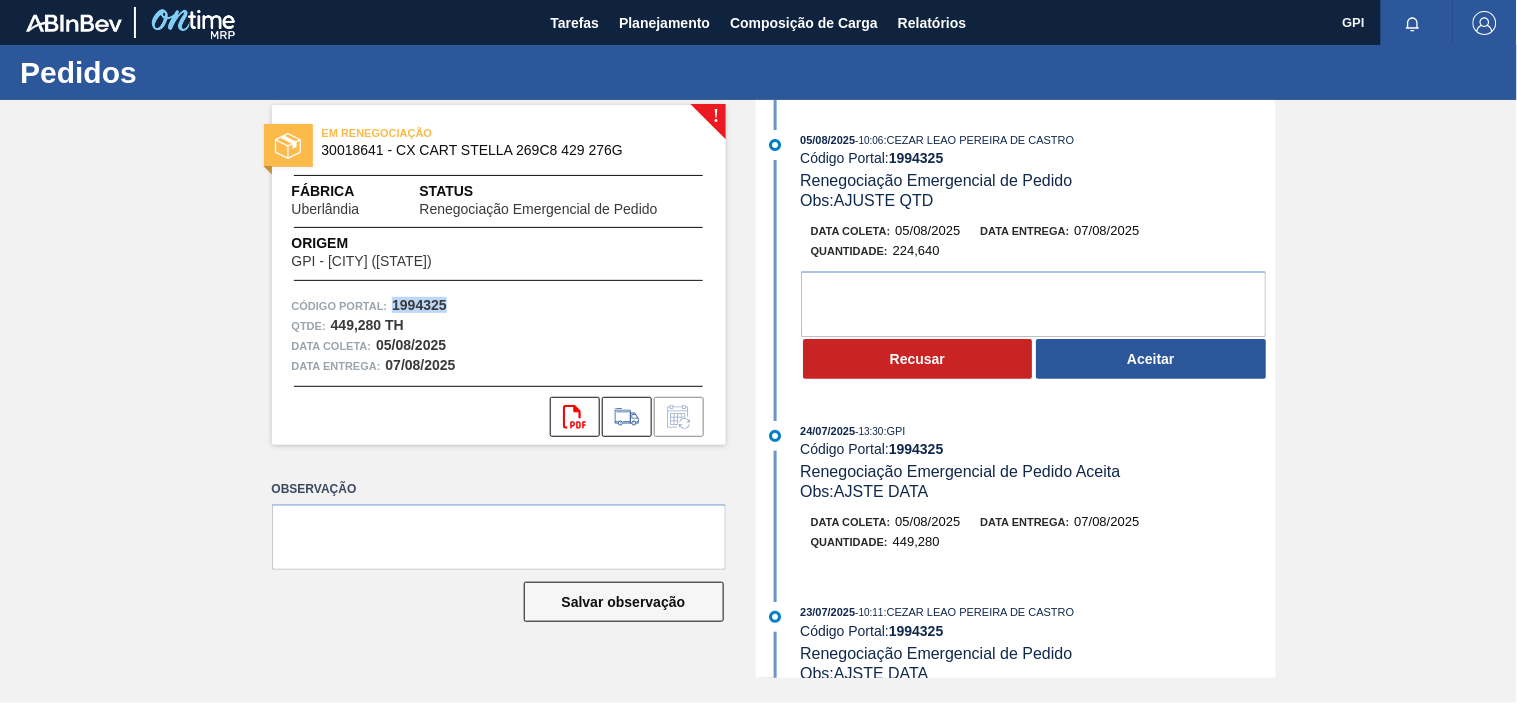 click on "1994325" at bounding box center (419, 305) 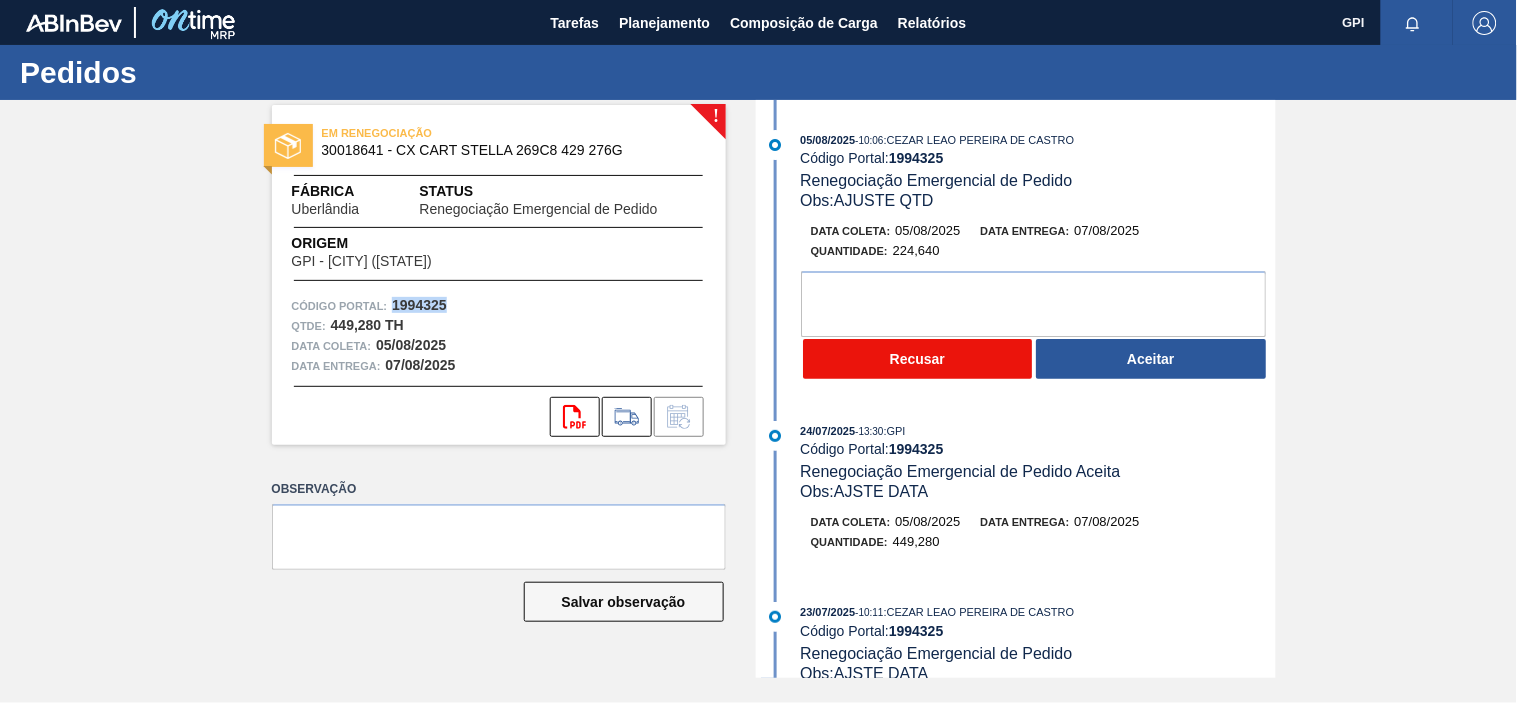 click on "Recusar" at bounding box center [918, 359] 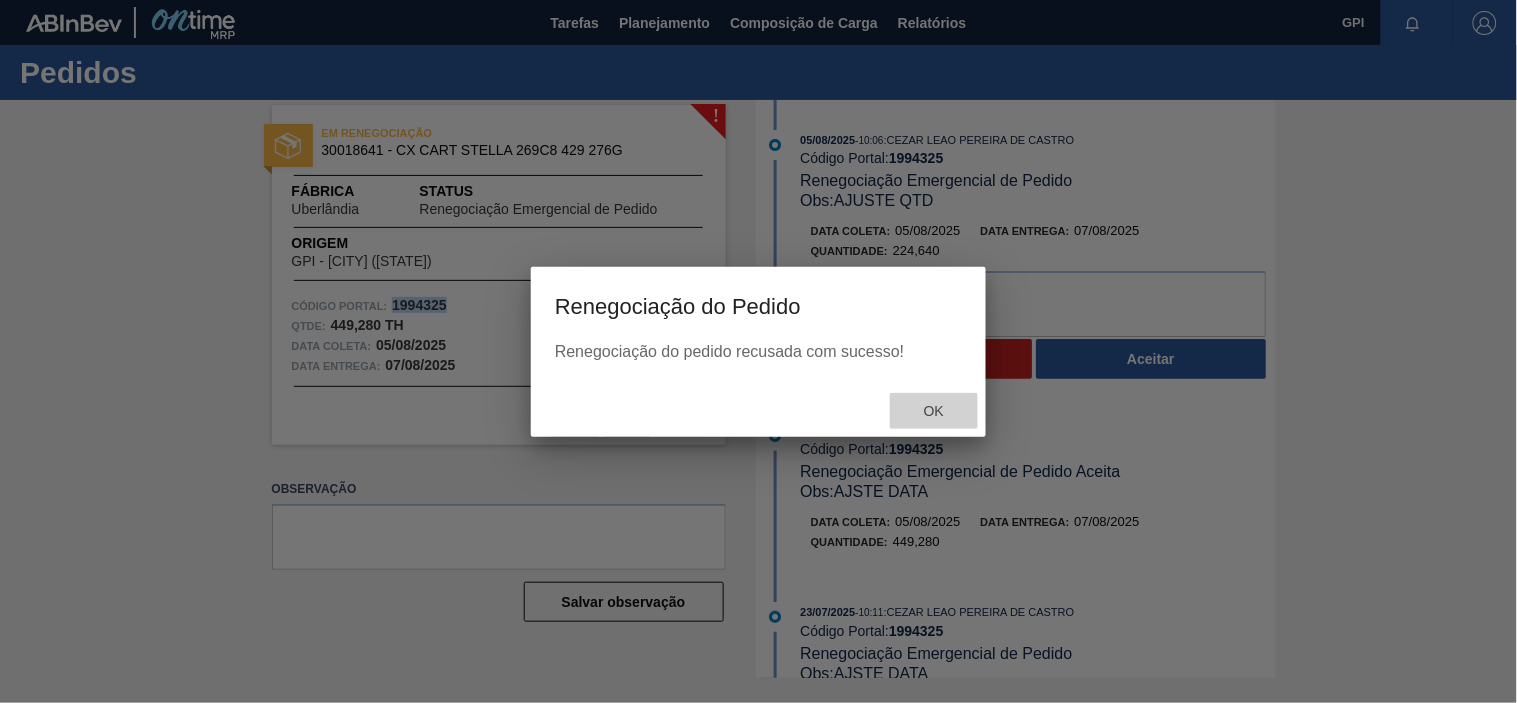 click on "Ok" at bounding box center [934, 411] 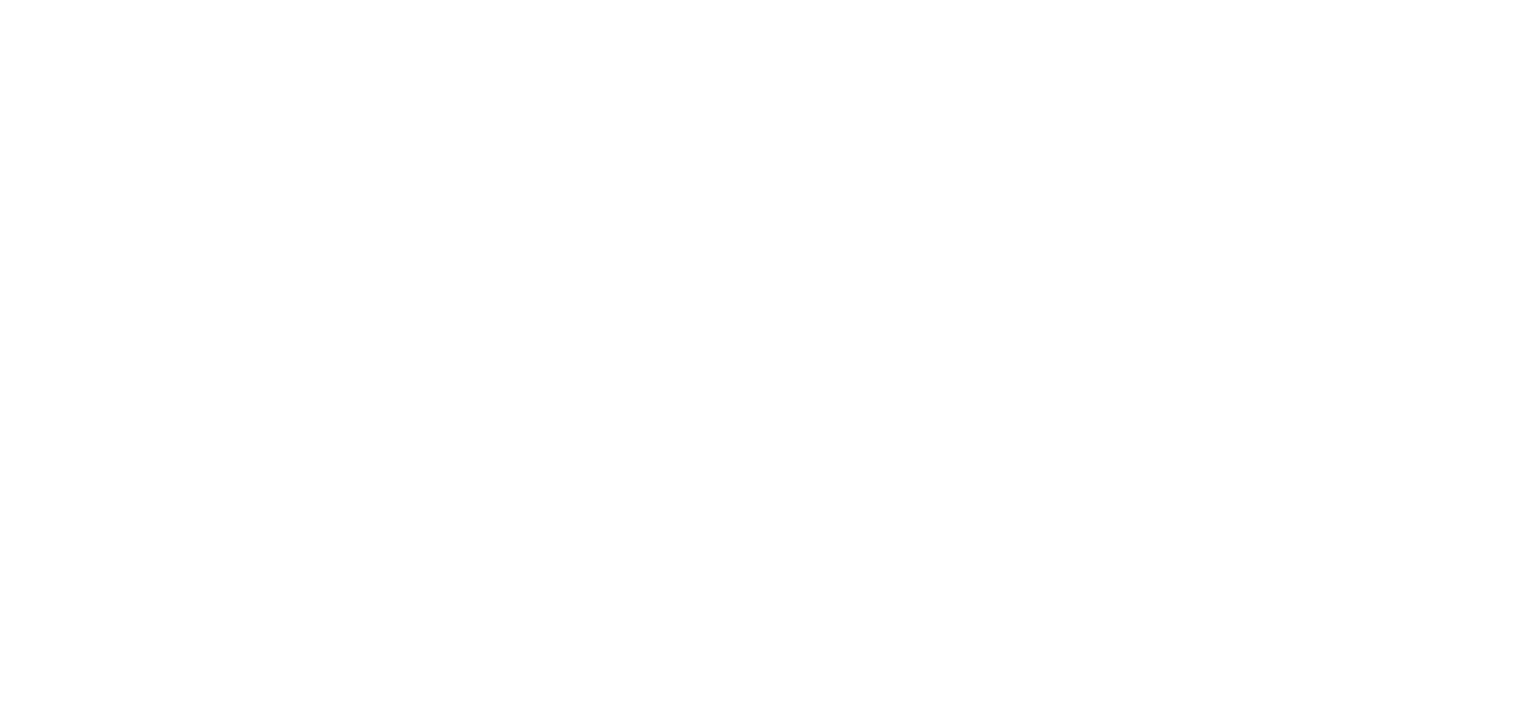 scroll, scrollTop: 0, scrollLeft: 0, axis: both 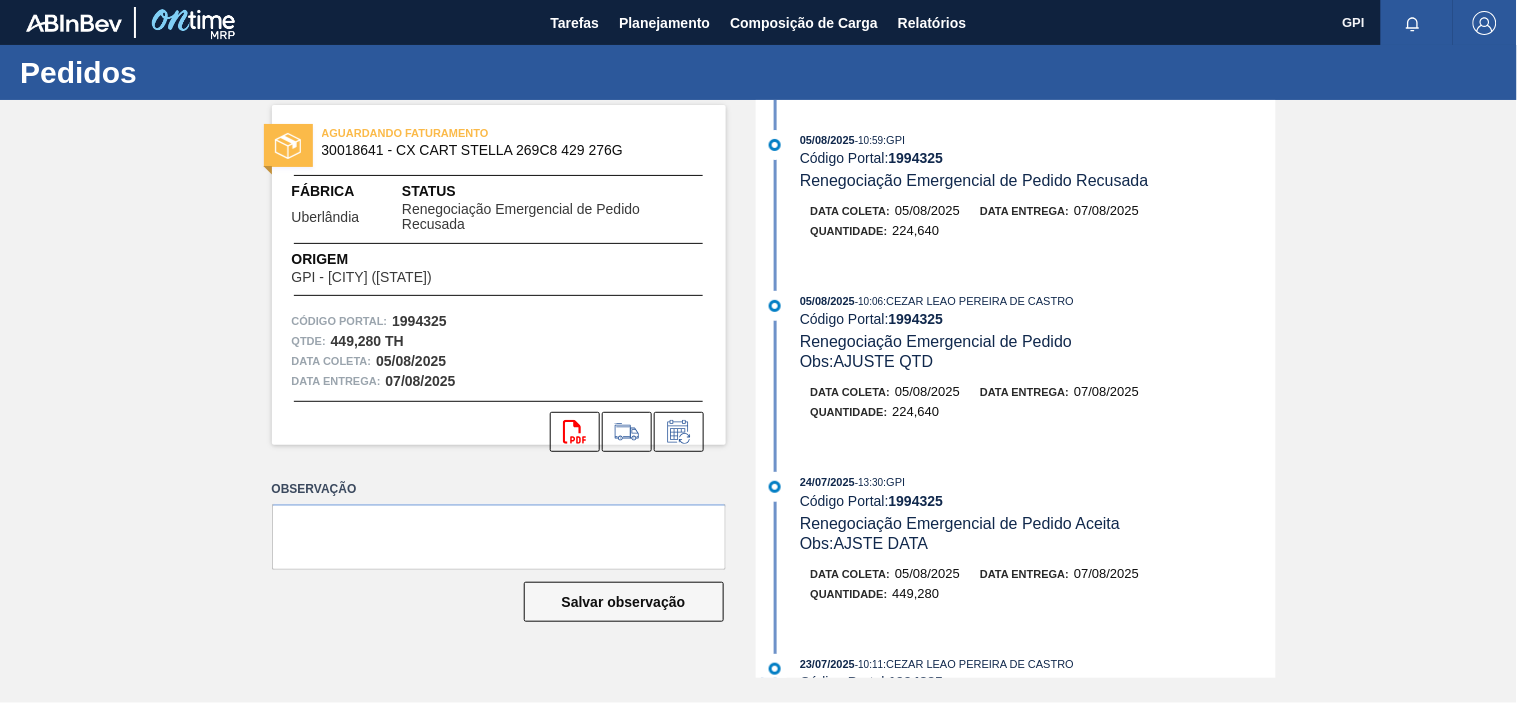 click on "05/08/2025  -  10:06 :  CEZAR LEAO PEREIRA DE CASTRO Código Portal:  1994325 Renegociação Emergencial de Pedido Obs:  AJUSTE QTD" at bounding box center [1037, 331] 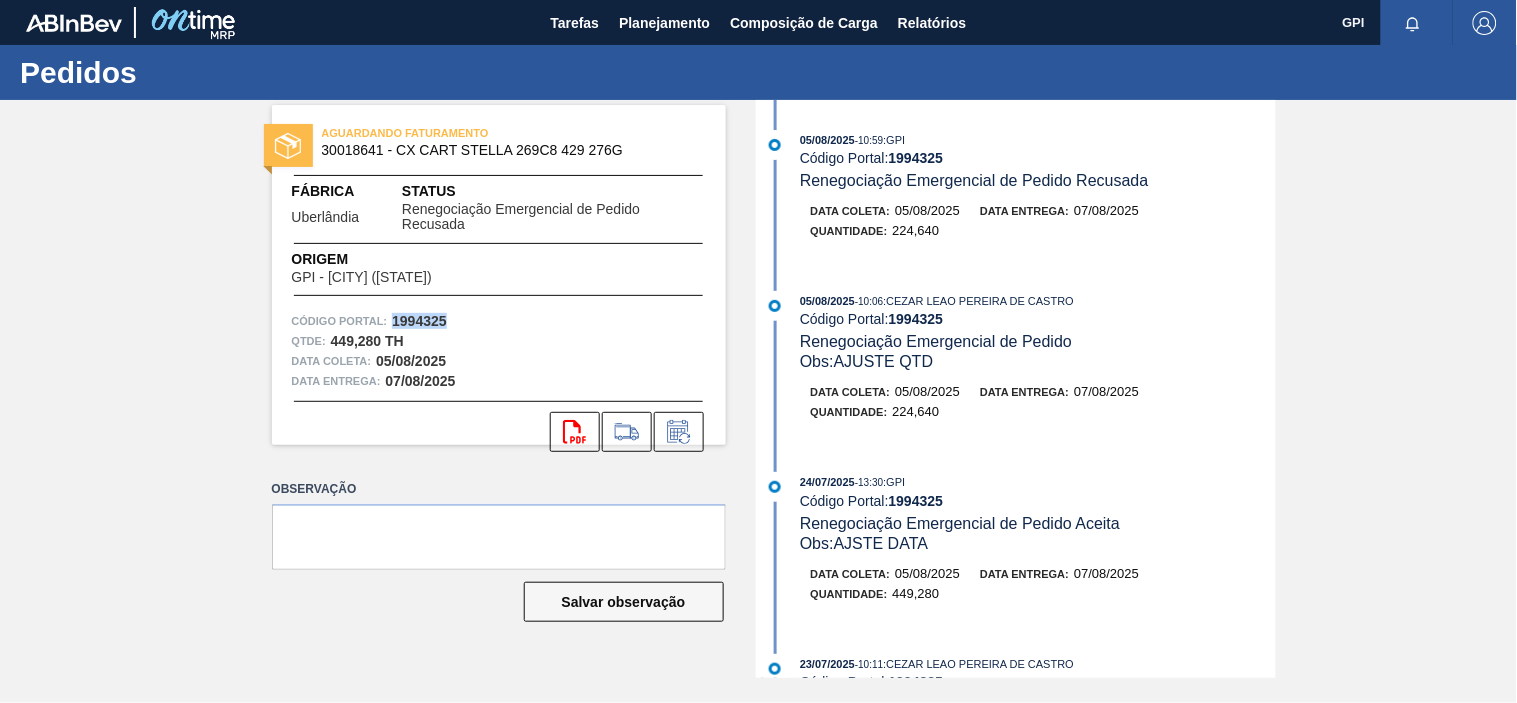 click on "1994325" at bounding box center (419, 321) 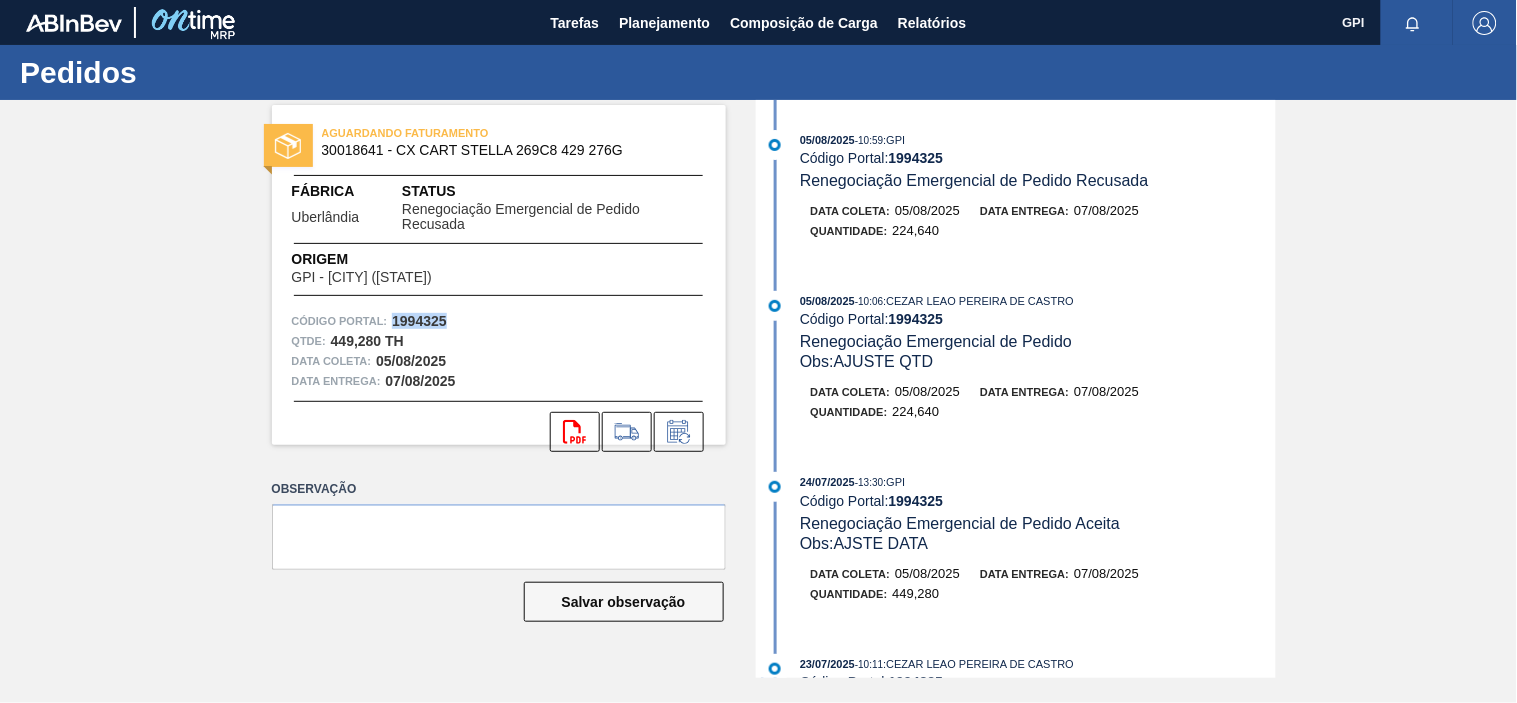 copy on "1994325" 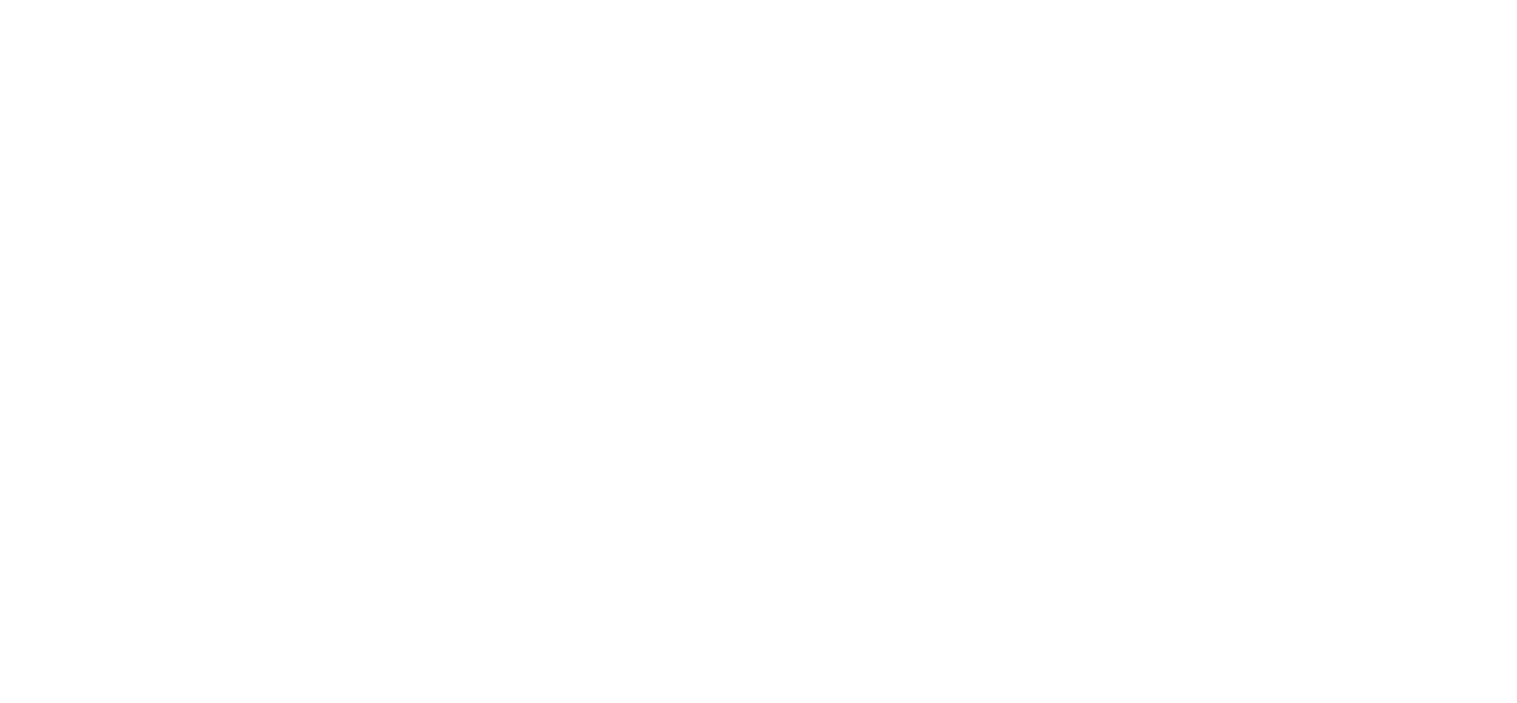 scroll, scrollTop: 0, scrollLeft: 0, axis: both 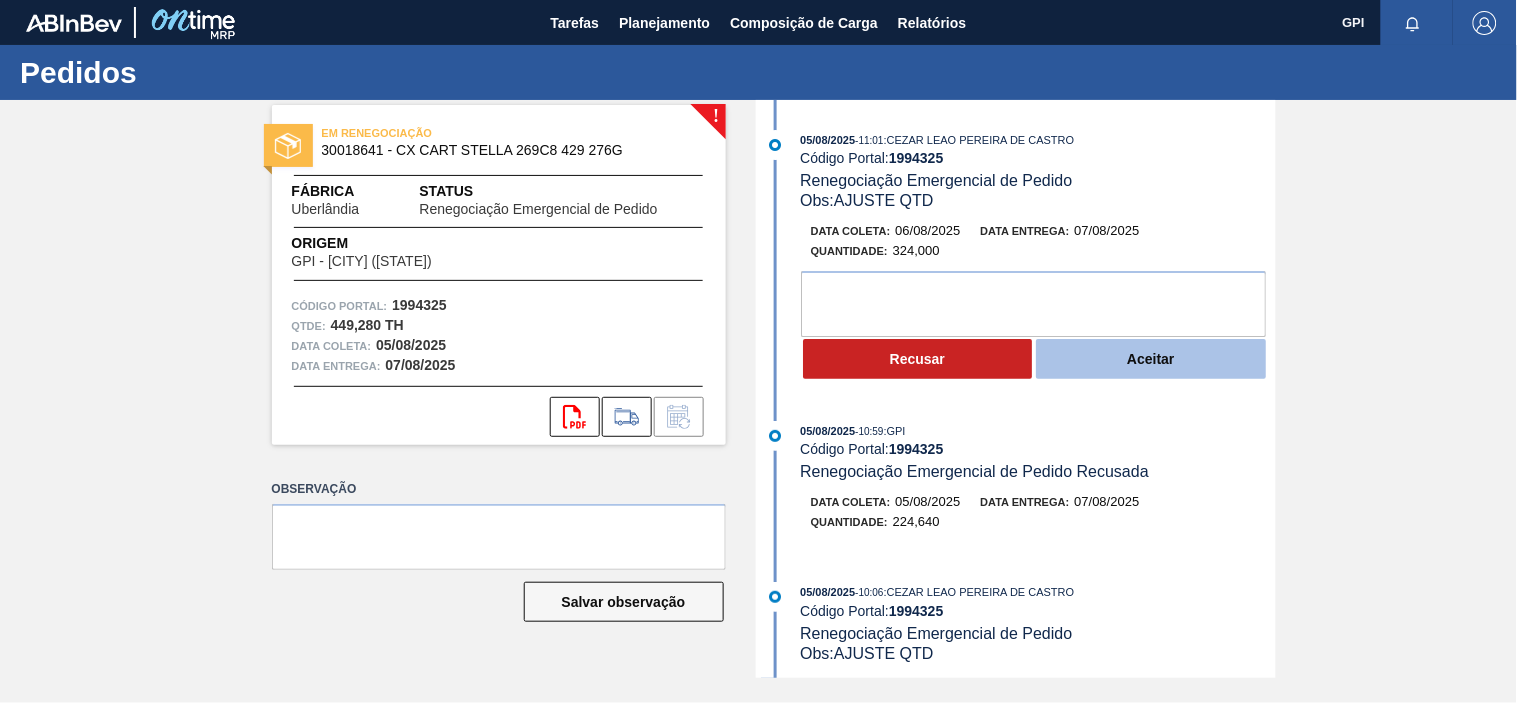 click on "Aceitar" at bounding box center [1151, 359] 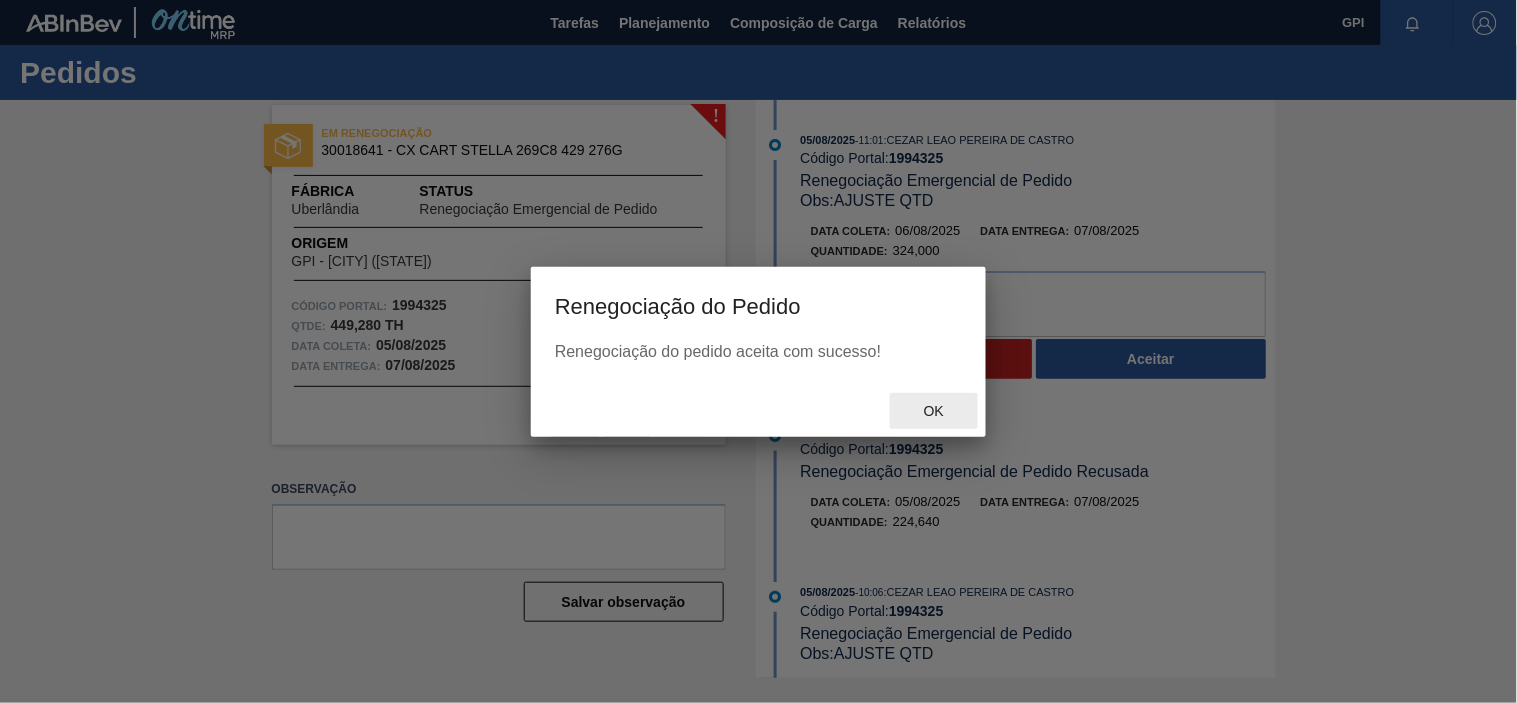 click on "Ok" at bounding box center [934, 411] 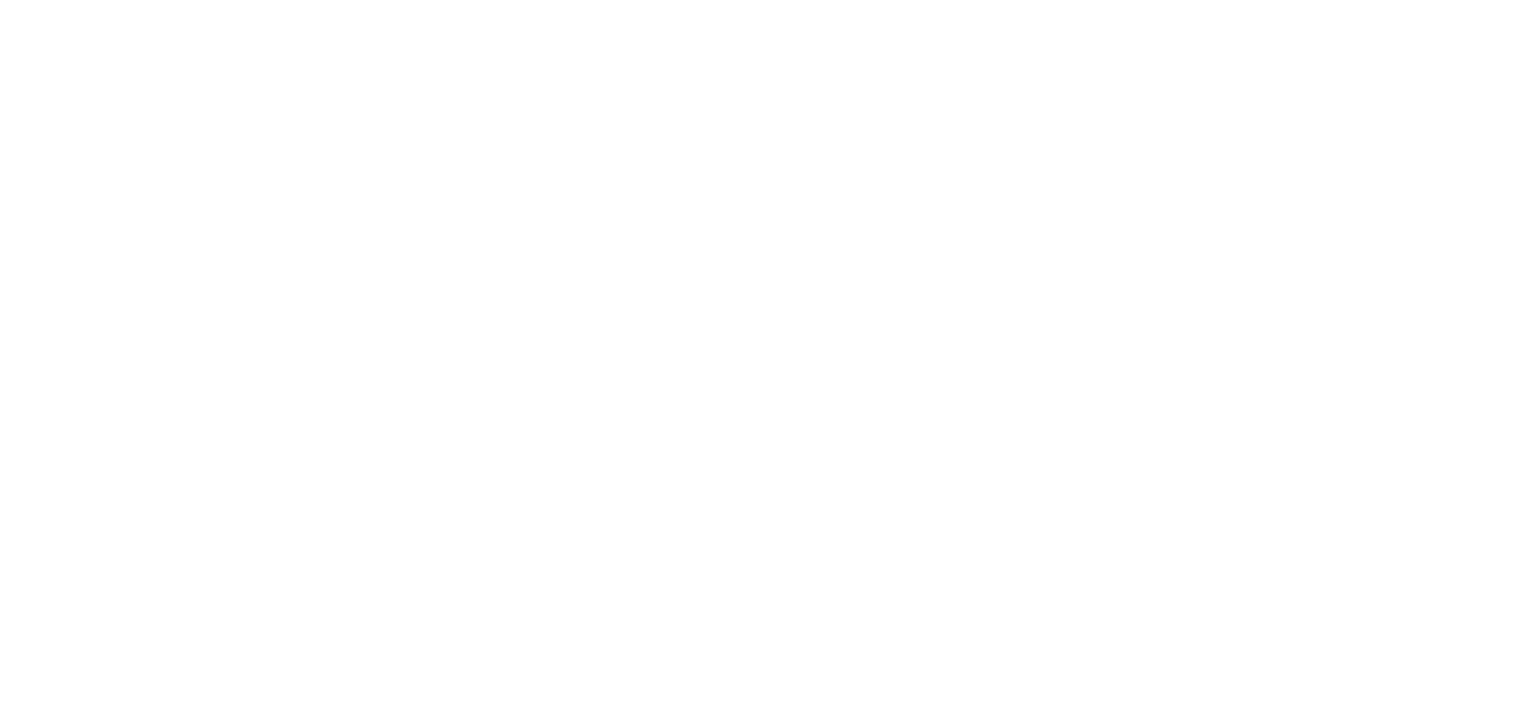 scroll, scrollTop: 0, scrollLeft: 0, axis: both 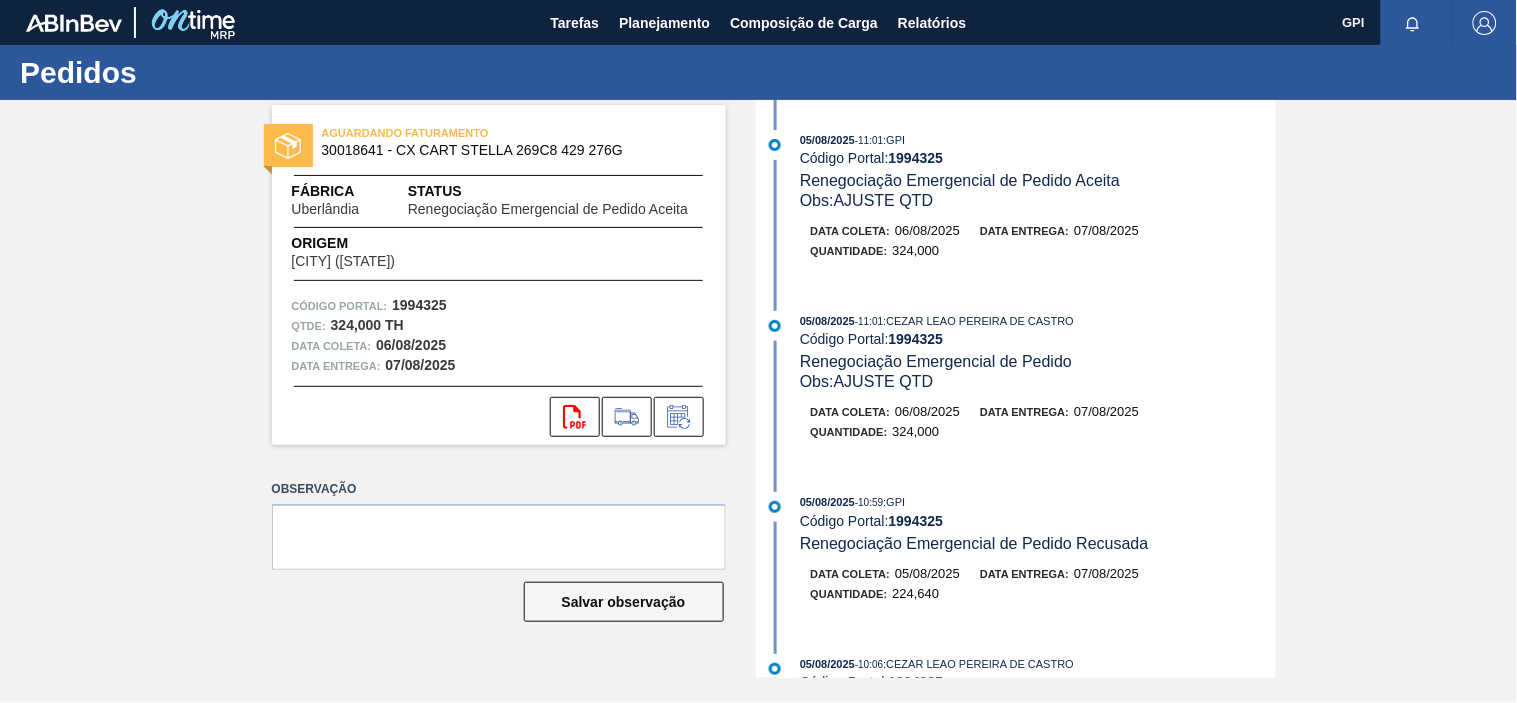 click on "1994325" at bounding box center [419, 305] 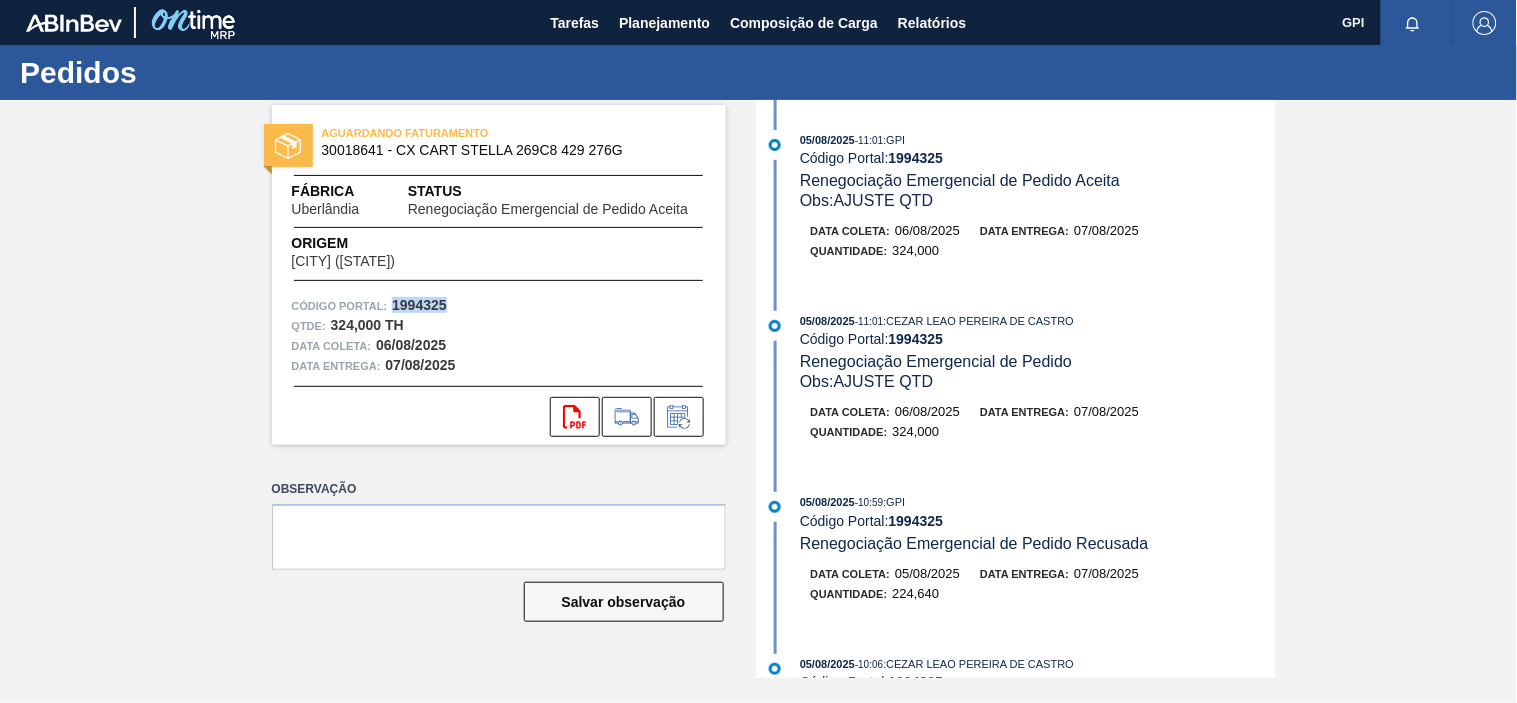 drag, startPoint x: 411, startPoint y: 300, endPoint x: 538, endPoint y: 357, distance: 139.20488 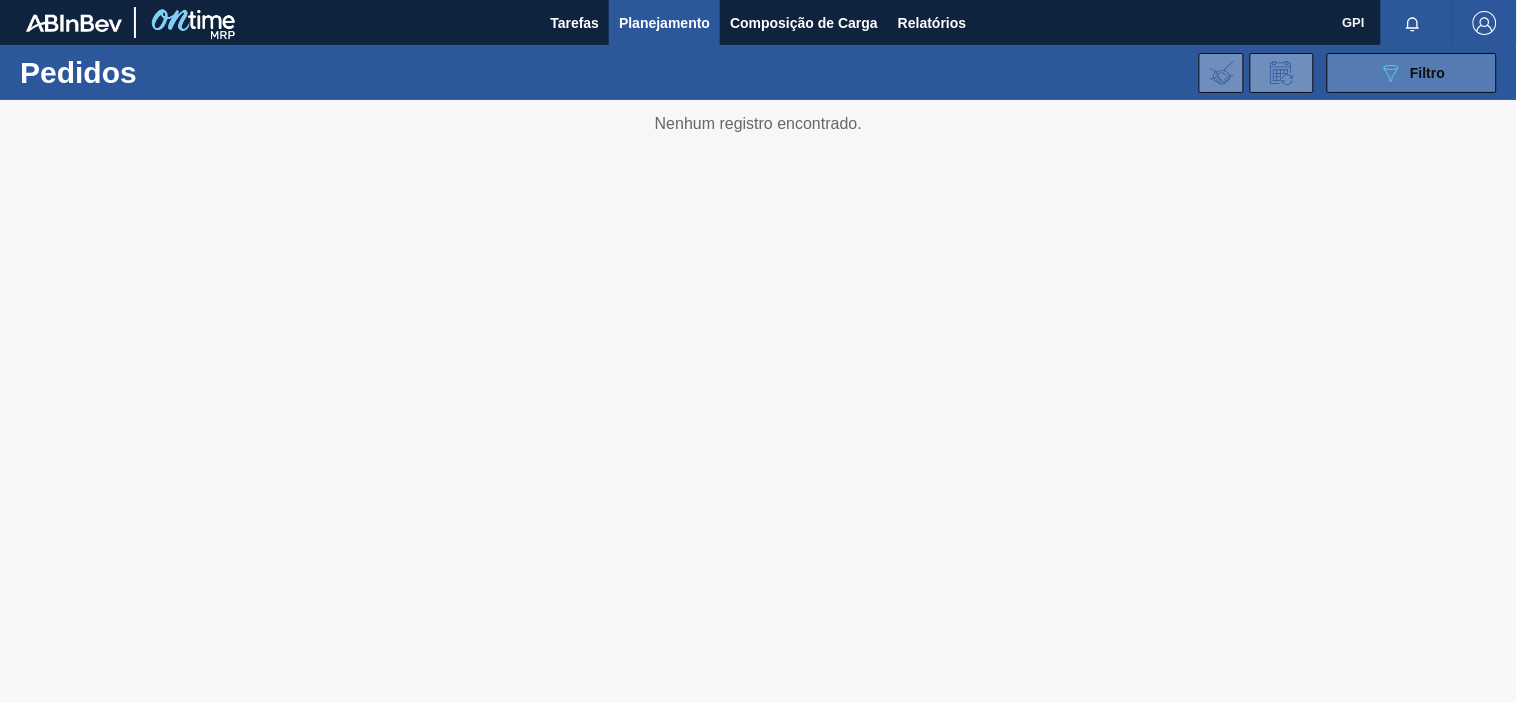click on "089F7B8B-B2A5-4AFE-B5C0-19BA573D28AC Filtro" at bounding box center [1412, 73] 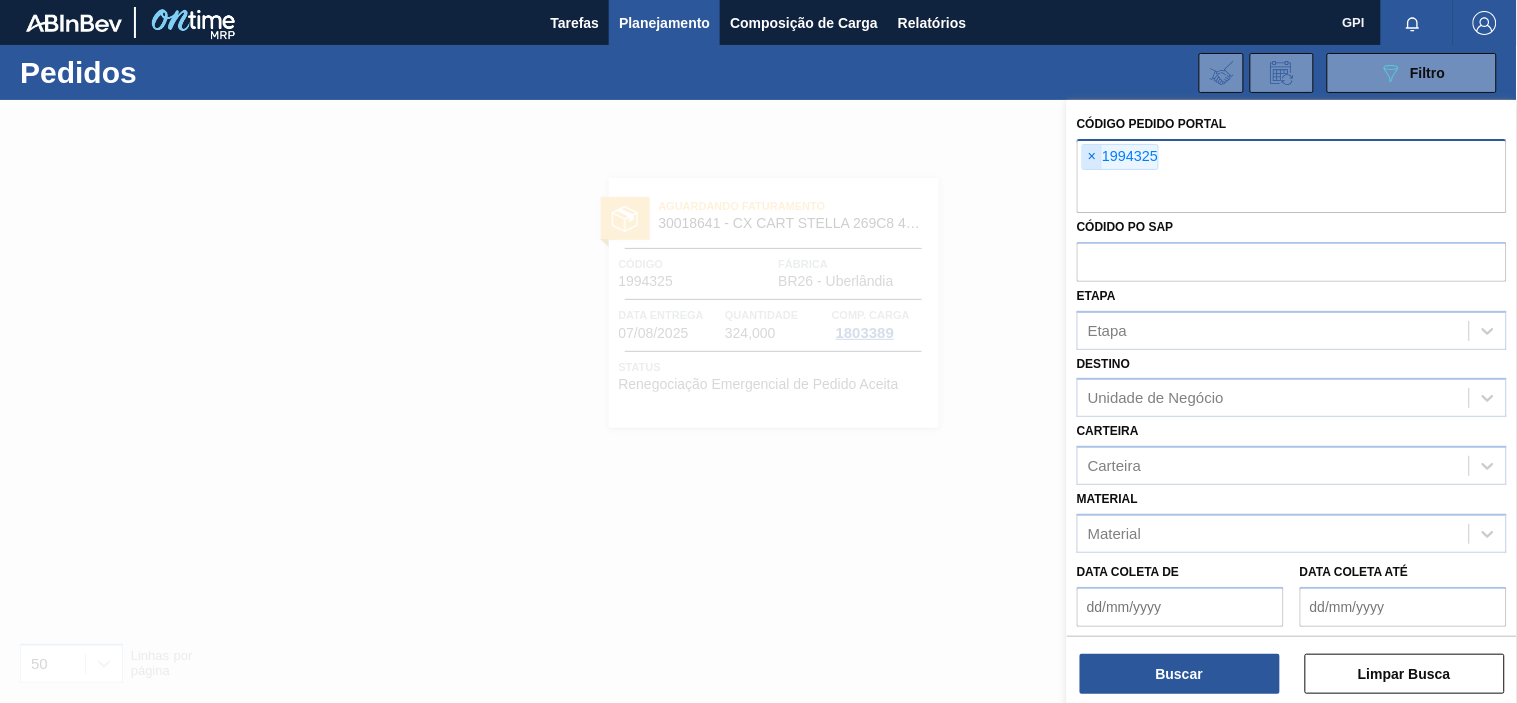 click on "×" at bounding box center [1092, 157] 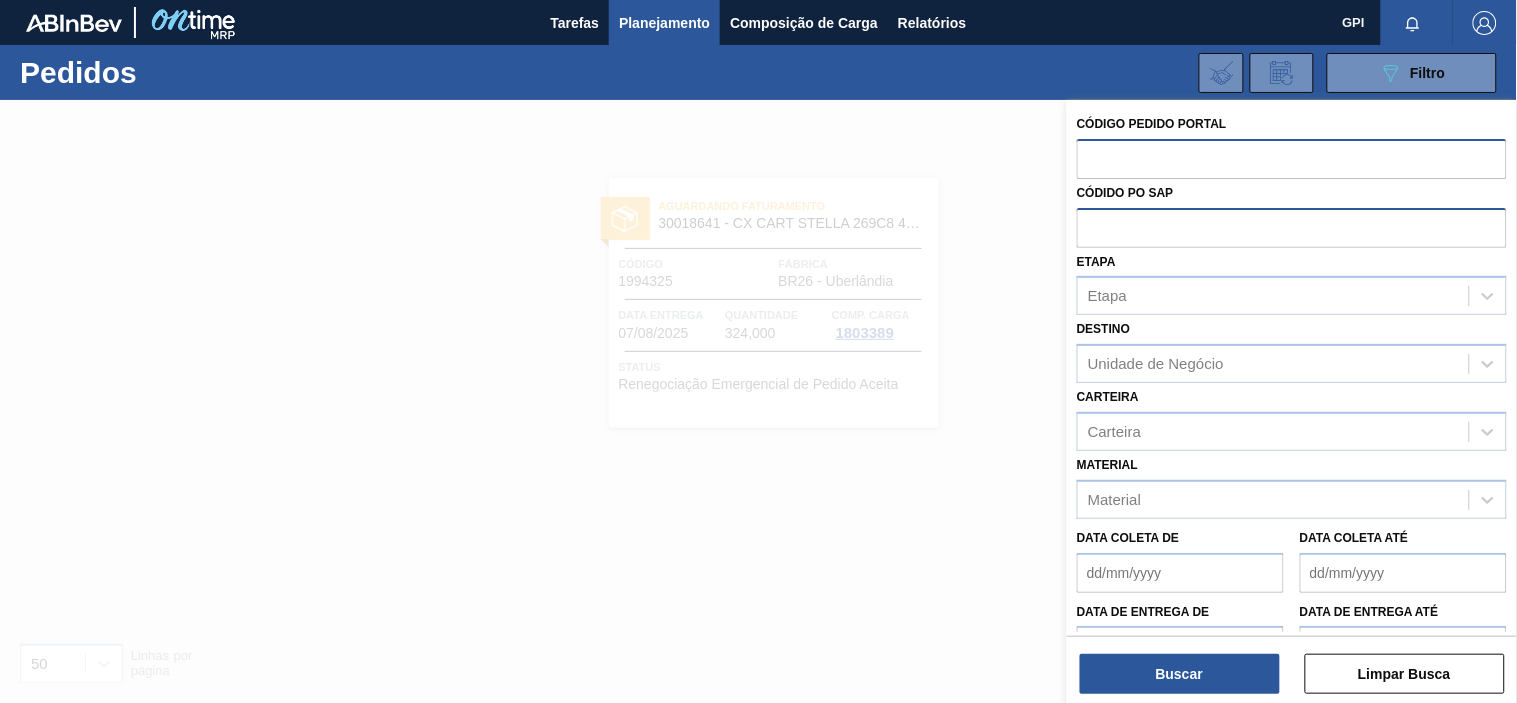 click at bounding box center [1292, 227] 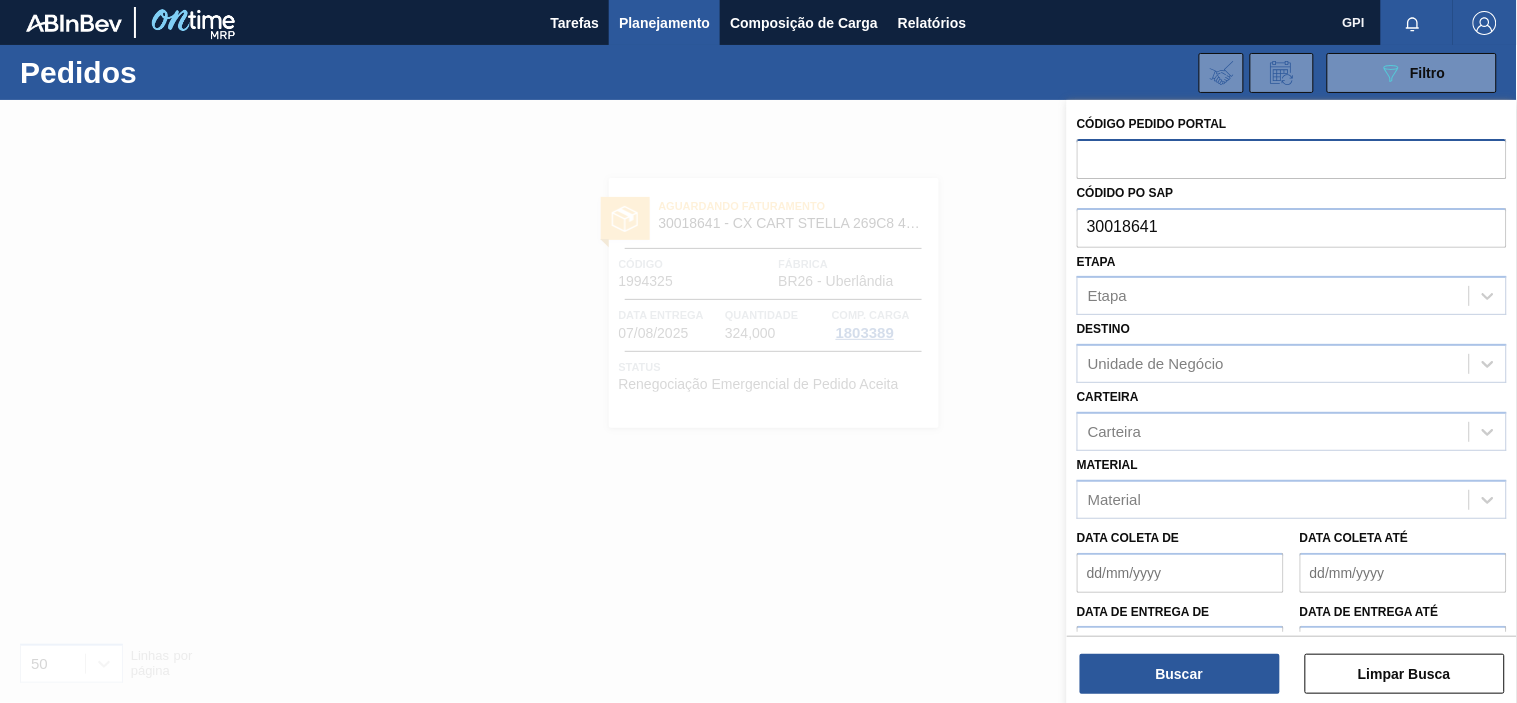 drag, startPoint x: 1121, startPoint y: 221, endPoint x: 844, endPoint y: 204, distance: 277.52118 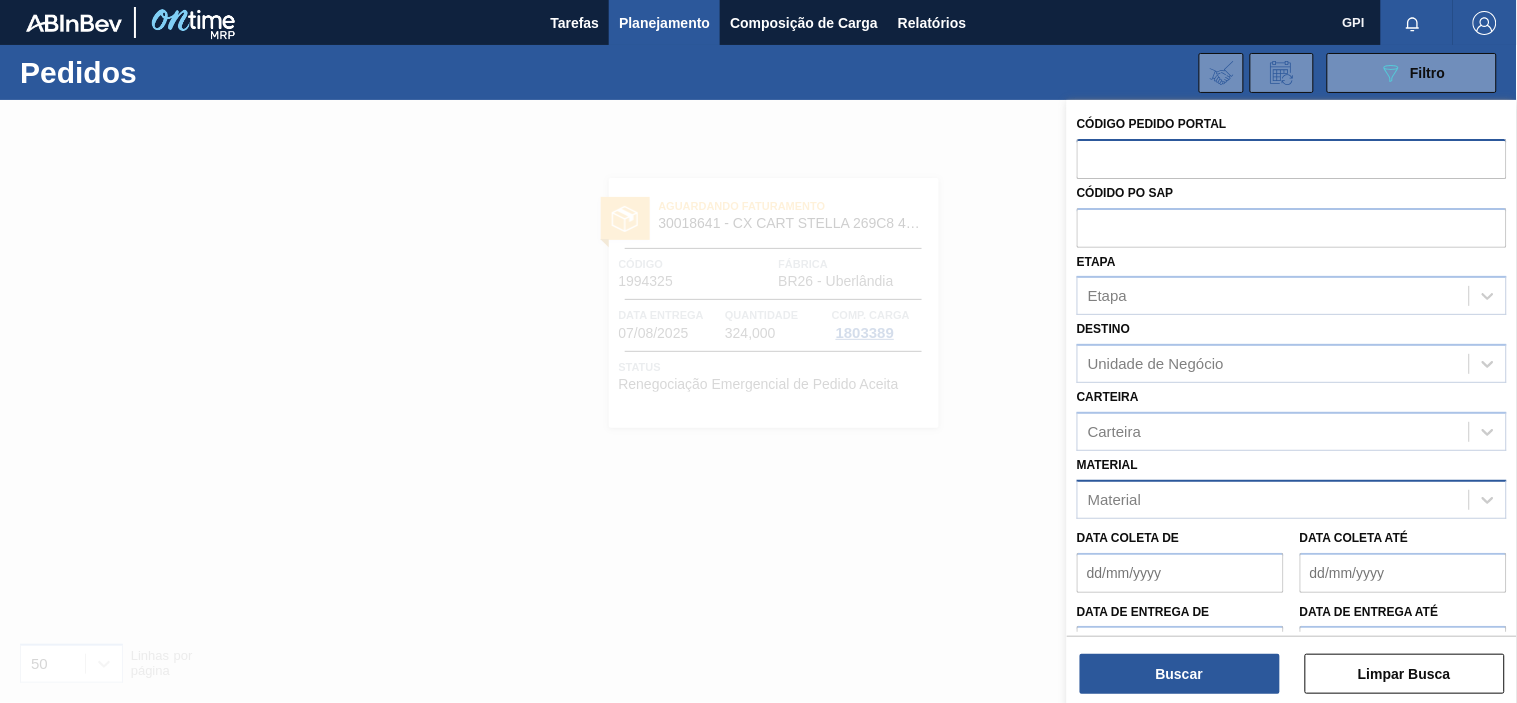 click on "Material" at bounding box center [1273, 499] 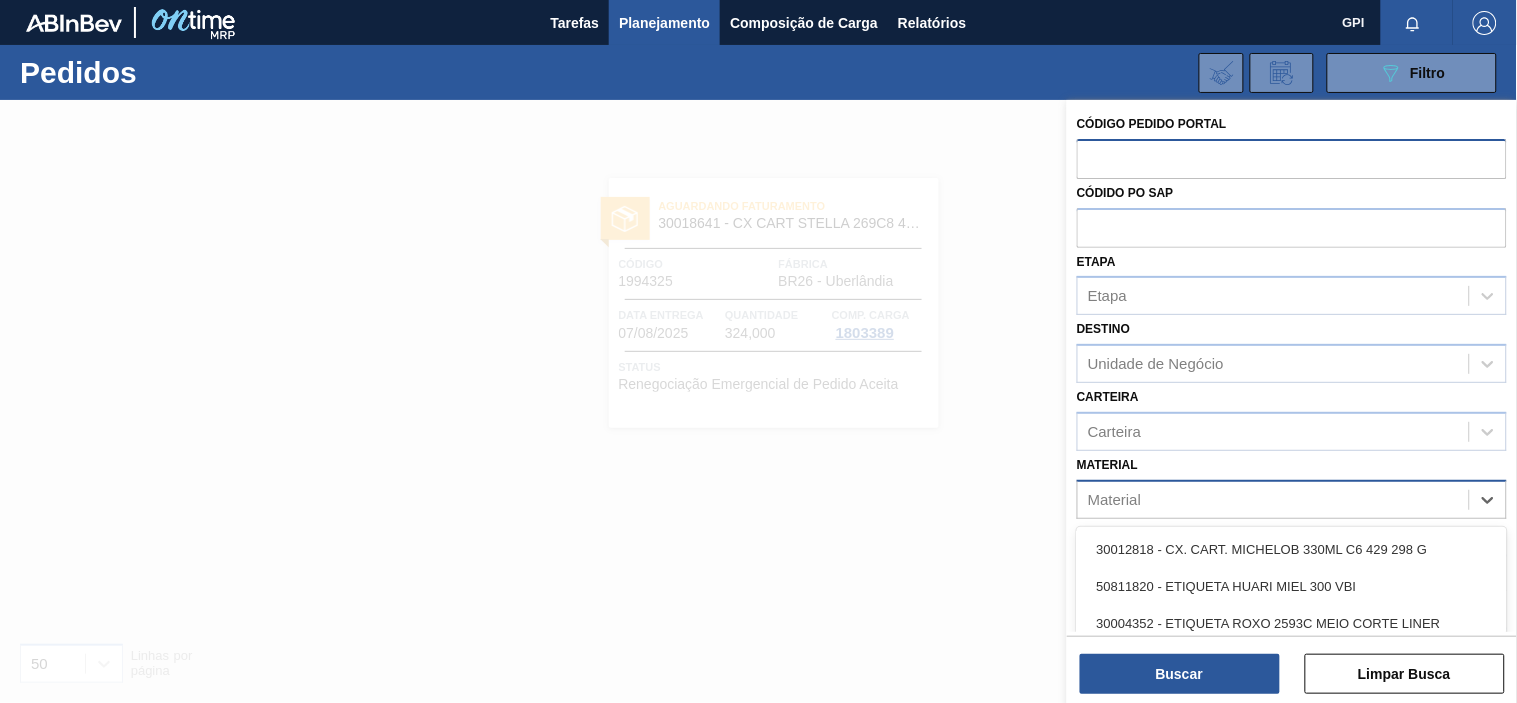 paste on "30018641" 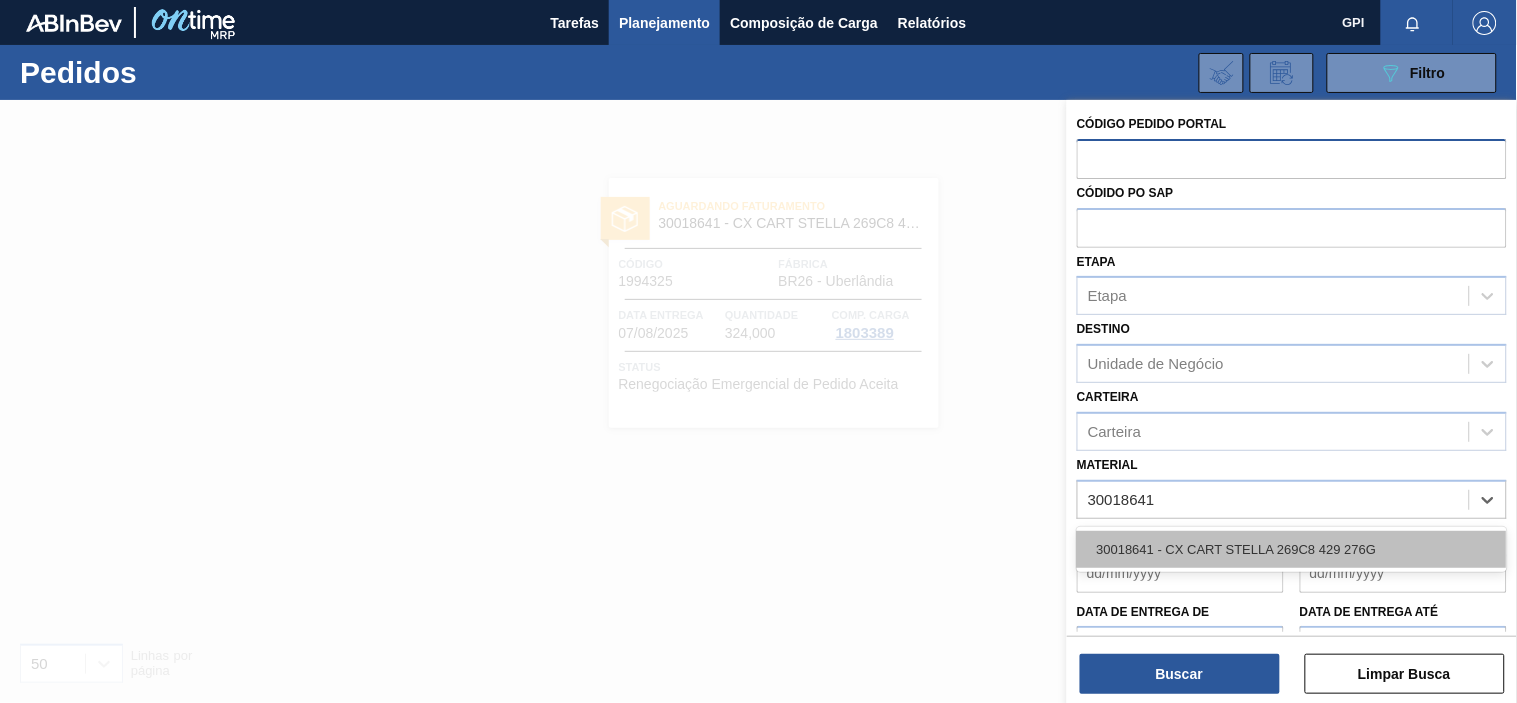 click on "30018641 - CX CART STELLA 269C8 429 276G" at bounding box center (1292, 549) 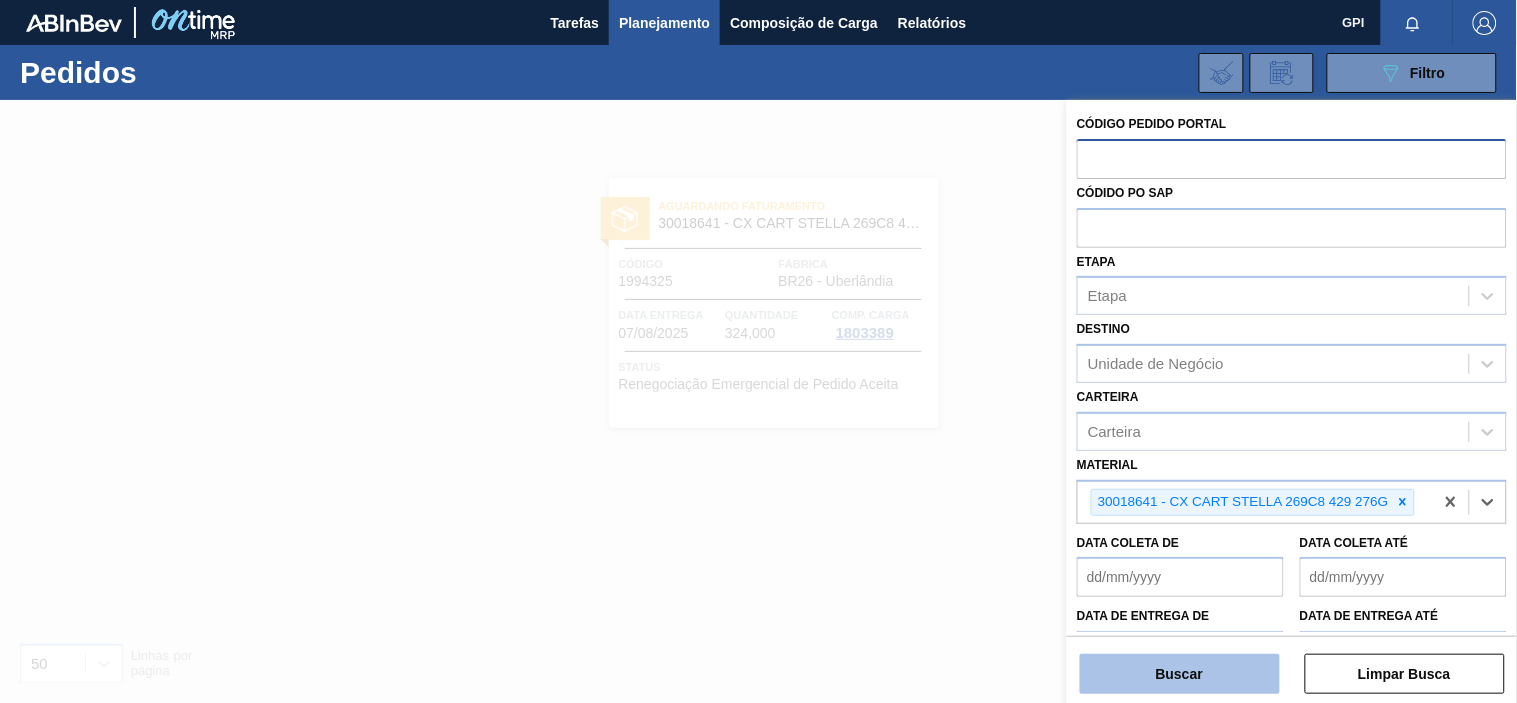 click on "Buscar" at bounding box center [1180, 674] 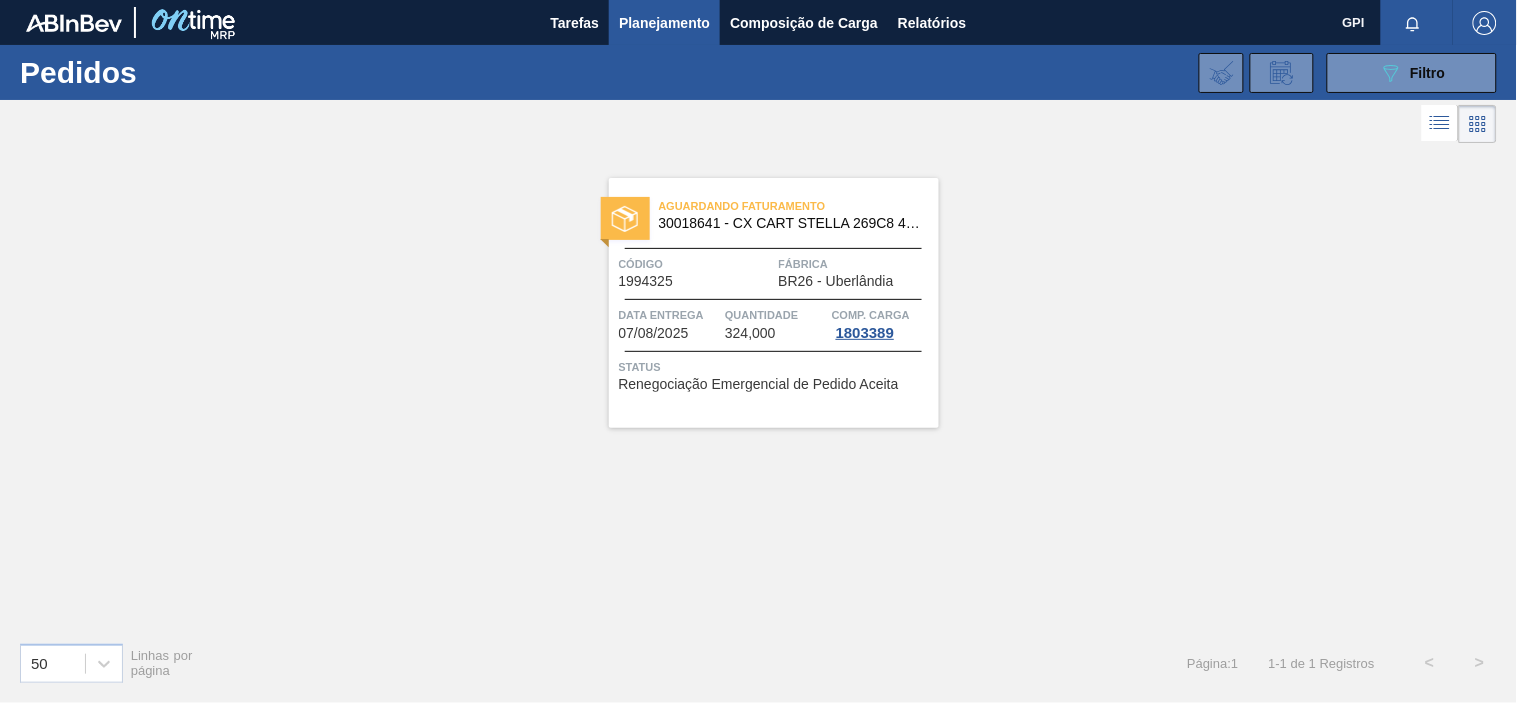 click on "Código 1994325" at bounding box center [696, 271] 